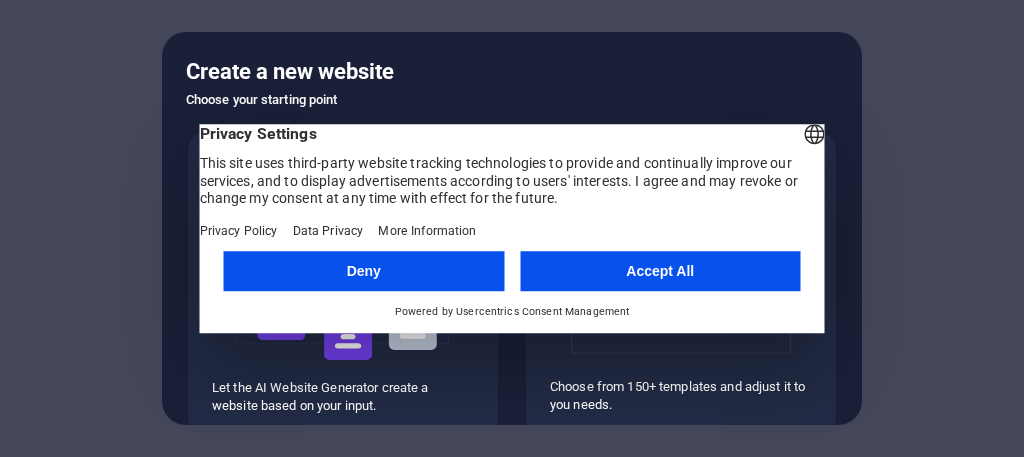 scroll, scrollTop: 0, scrollLeft: 0, axis: both 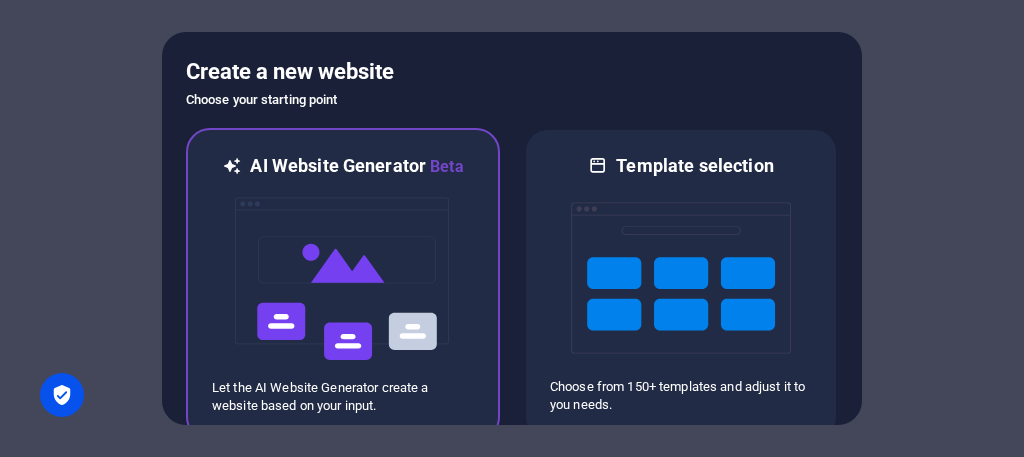 click on "Beta" at bounding box center [445, 166] 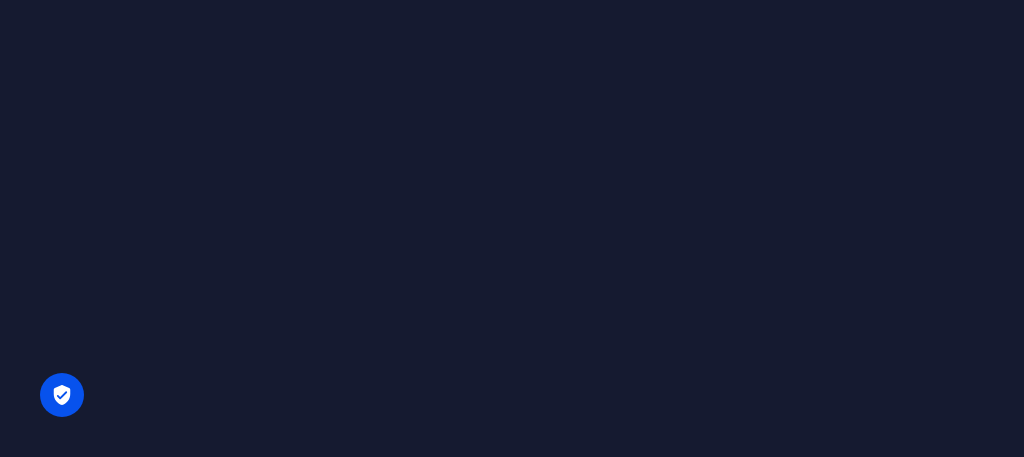 scroll, scrollTop: 0, scrollLeft: 0, axis: both 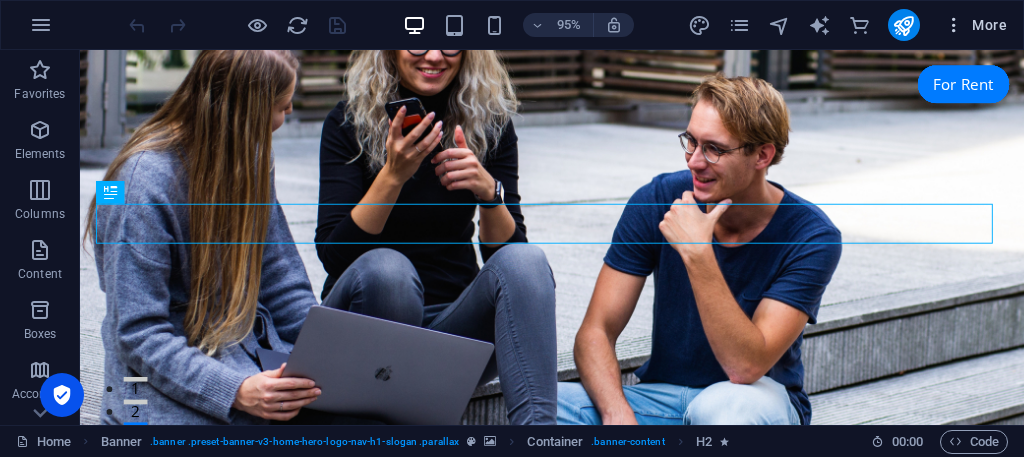 click on "More" at bounding box center [975, 25] 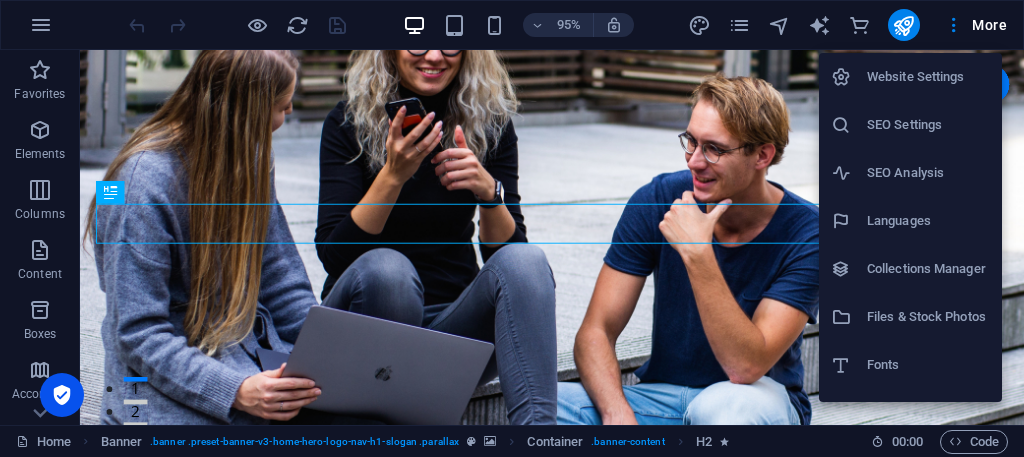 click at bounding box center (512, 228) 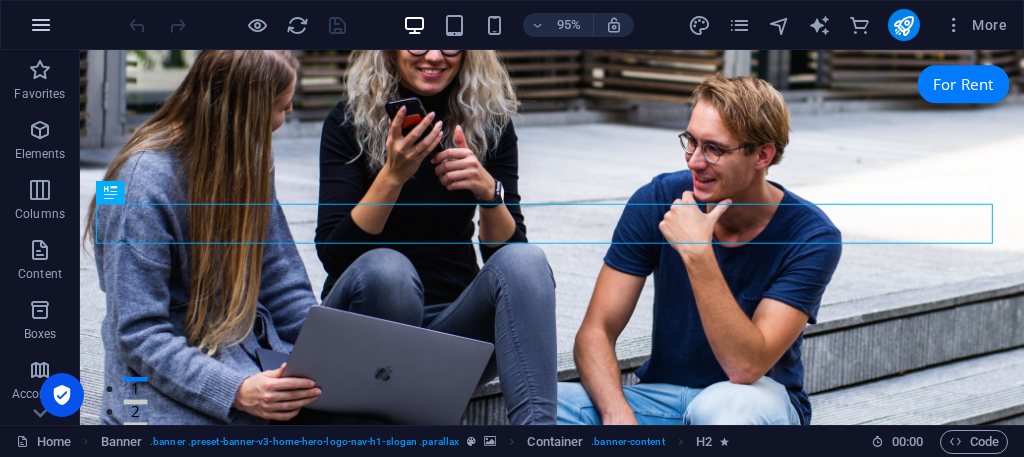 click at bounding box center (41, 25) 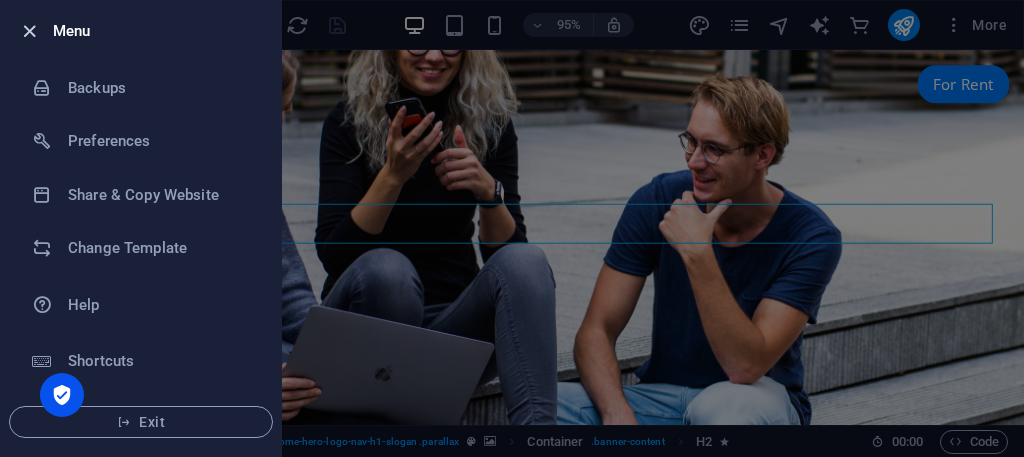 click at bounding box center (29, 31) 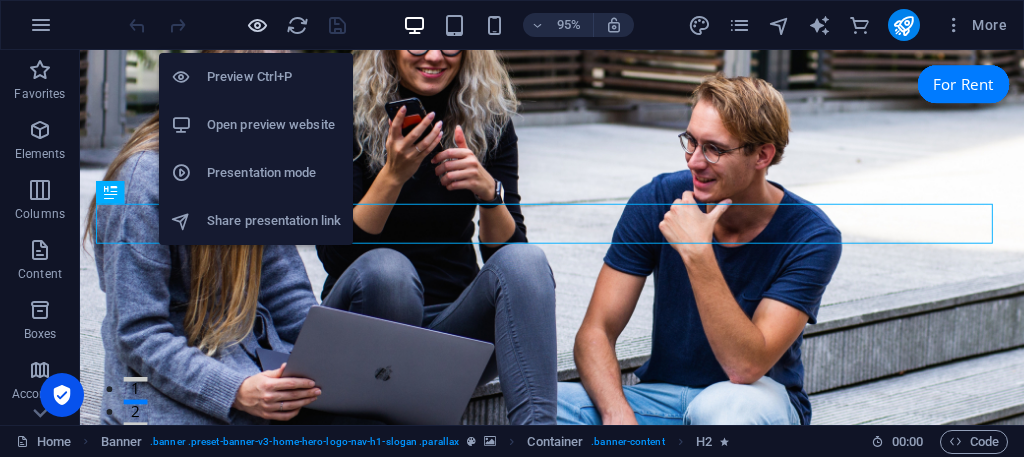 click at bounding box center (257, 25) 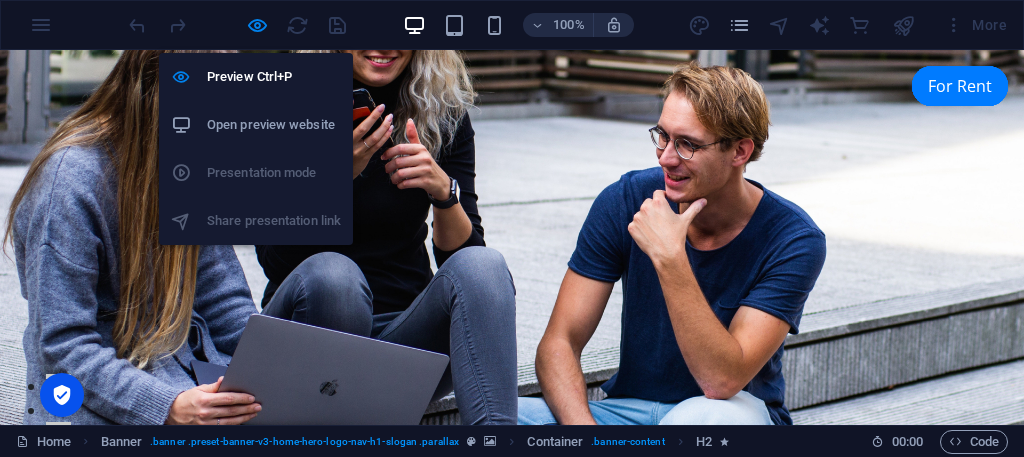 click on "Open preview website" at bounding box center [274, 125] 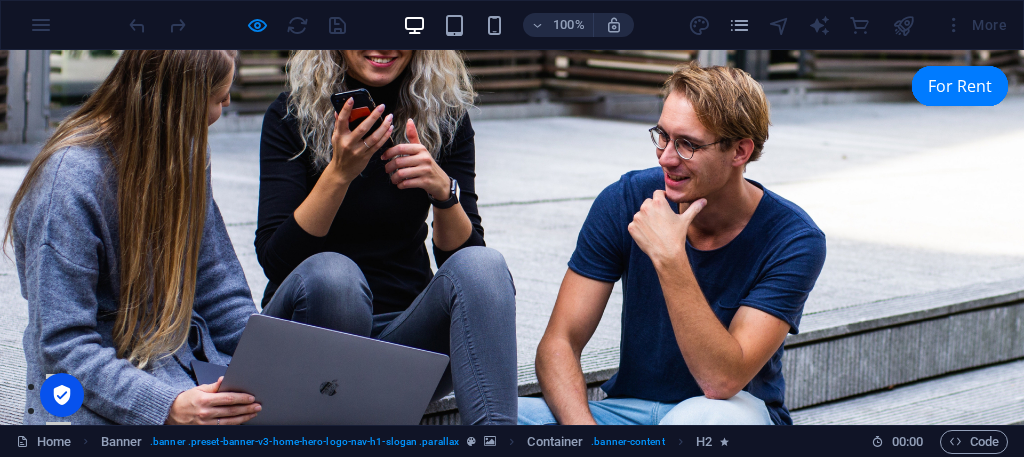 click at bounding box center (237, 25) 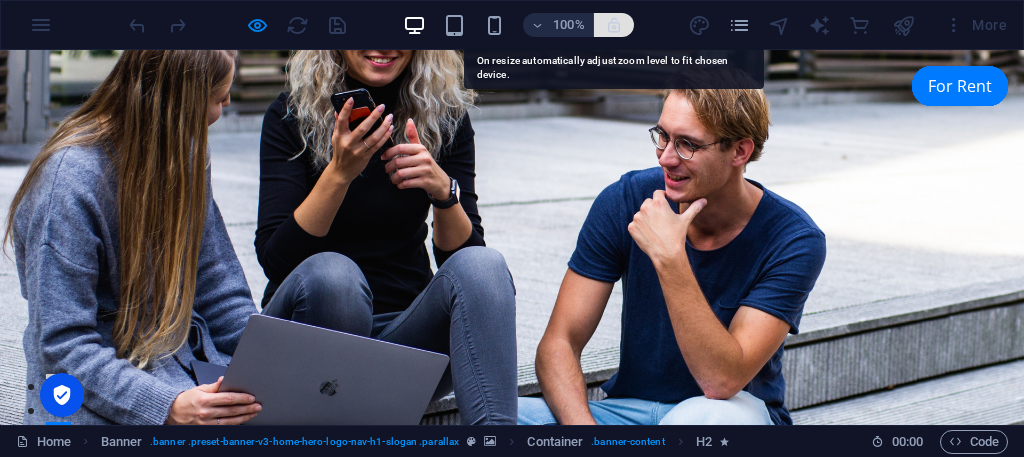 click at bounding box center [614, 25] 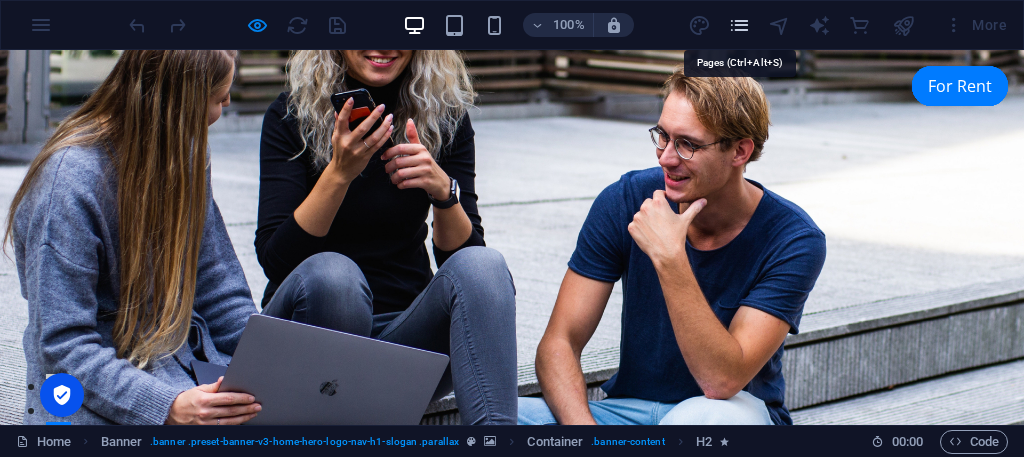click at bounding box center (739, 25) 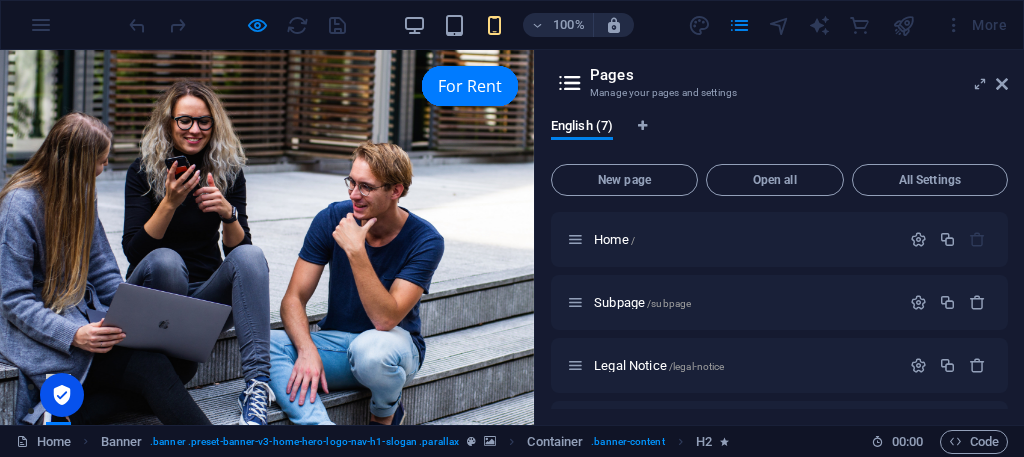 scroll, scrollTop: 243, scrollLeft: 0, axis: vertical 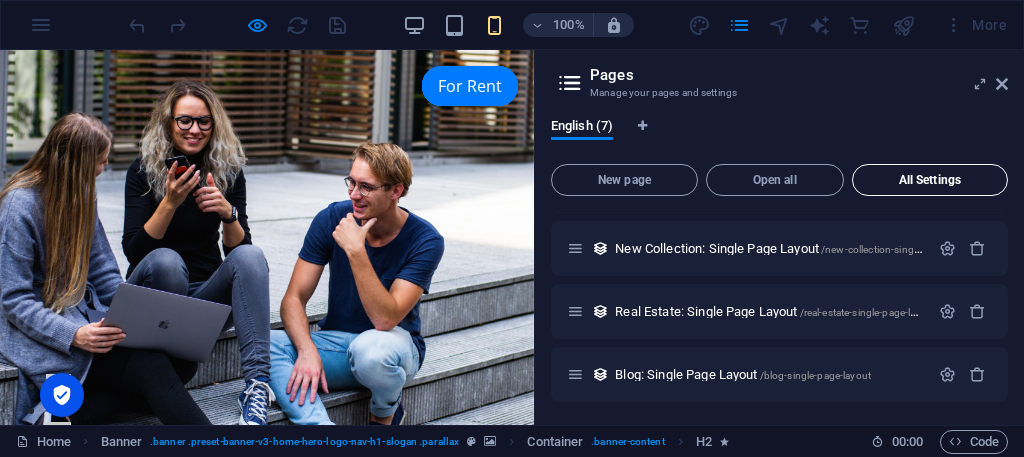 click on "All Settings" at bounding box center (930, 180) 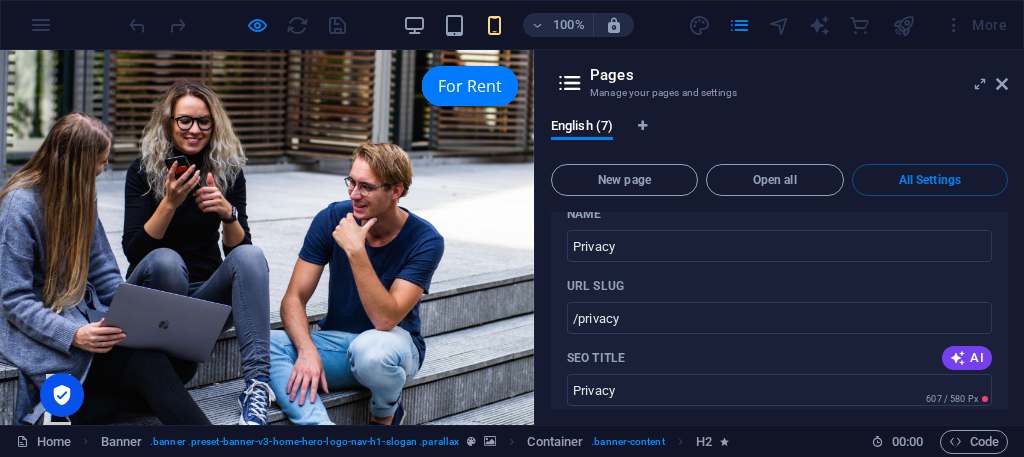 scroll, scrollTop: 2728, scrollLeft: 0, axis: vertical 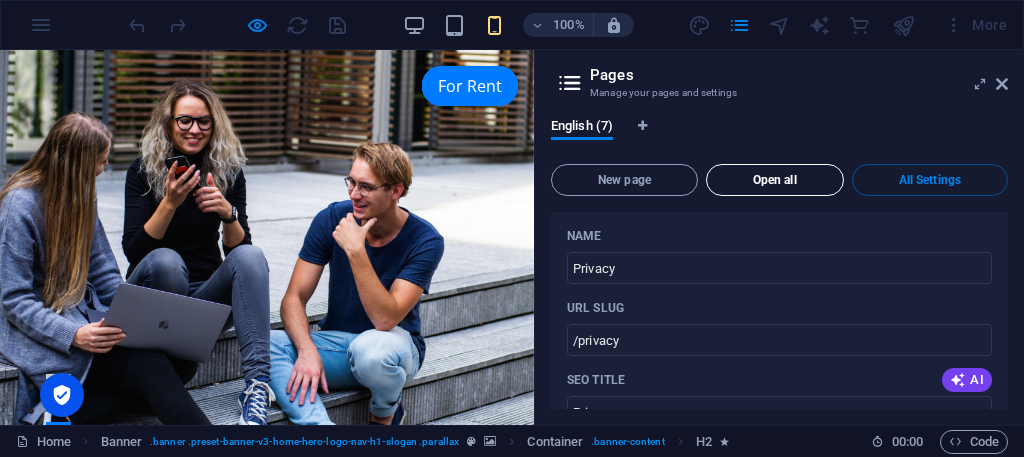 click on "Open all" at bounding box center [775, 180] 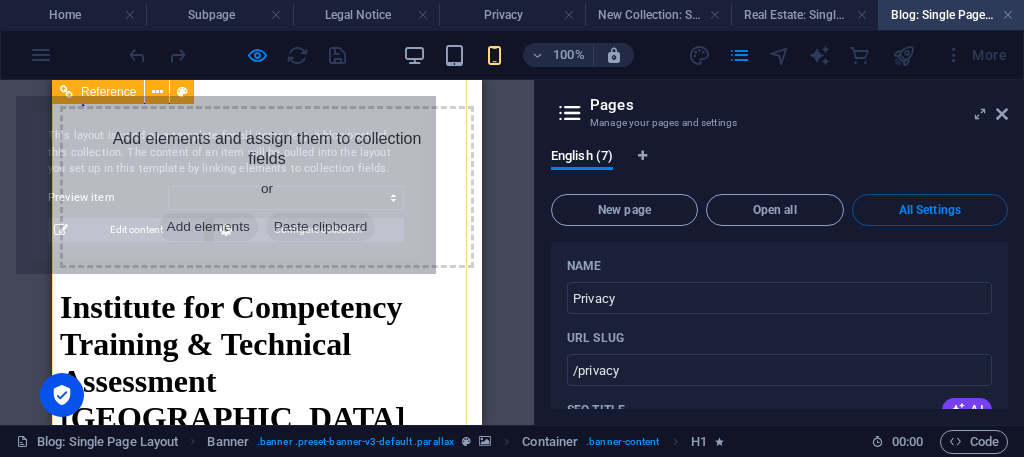 scroll, scrollTop: 603, scrollLeft: 0, axis: vertical 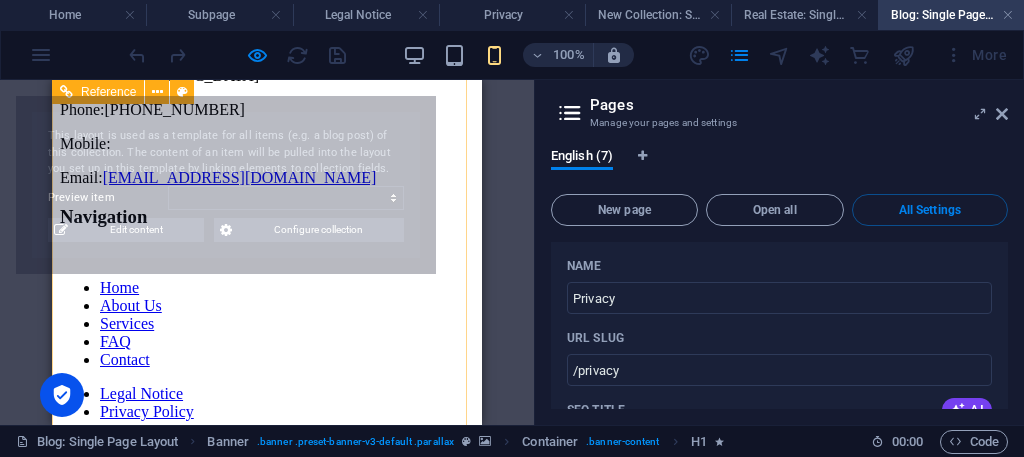 select on "68728f806e7fc6e70b085001" 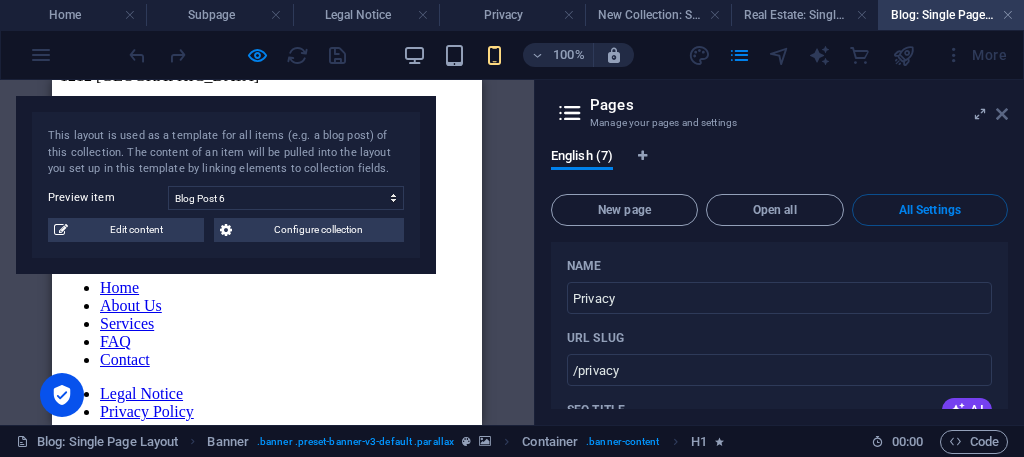 click at bounding box center [1002, 114] 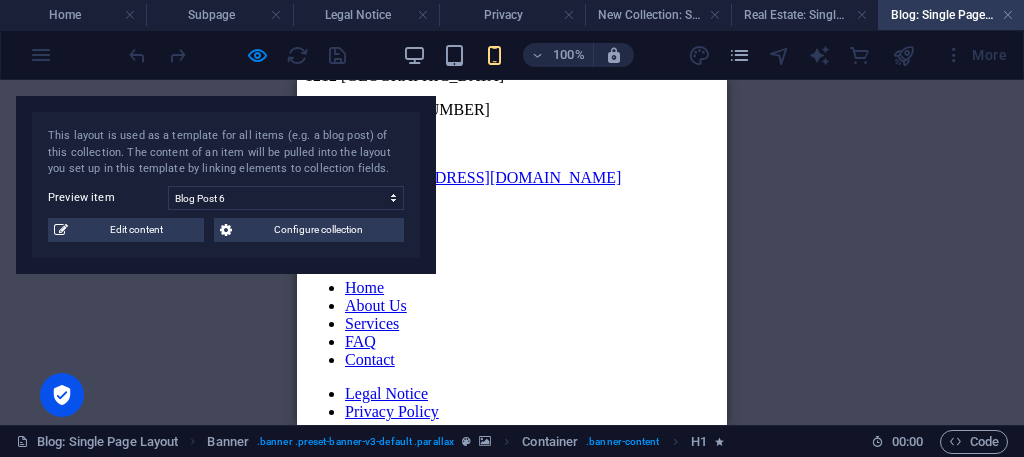 click on "Drag here to replace the existing content. Press “Ctrl” if you want to create a new element.
Placeholder   Collection listing   Placeholder   Collection item   Reference" at bounding box center [512, 252] 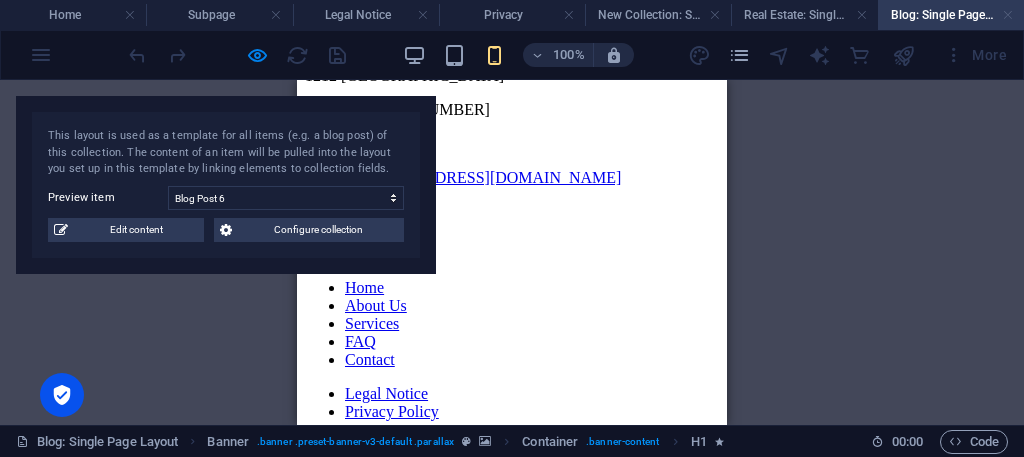 click at bounding box center [1008, 15] 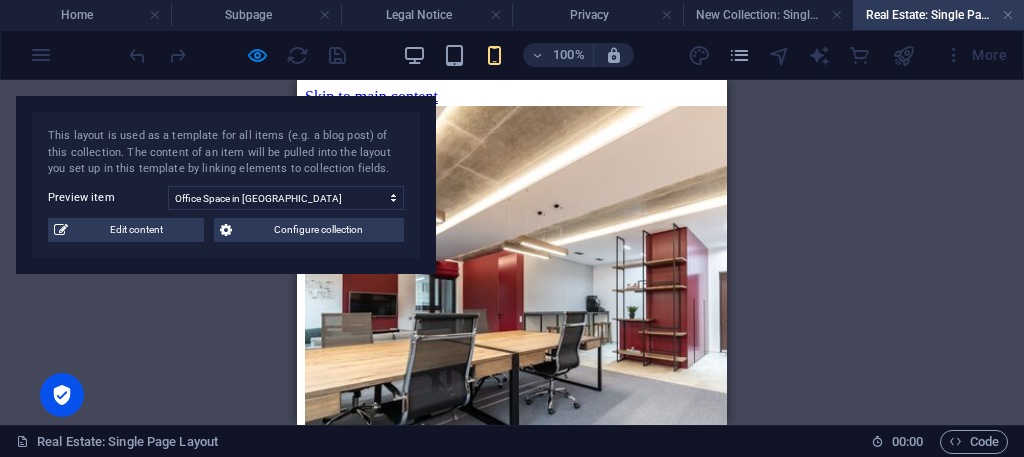 scroll, scrollTop: 343, scrollLeft: 0, axis: vertical 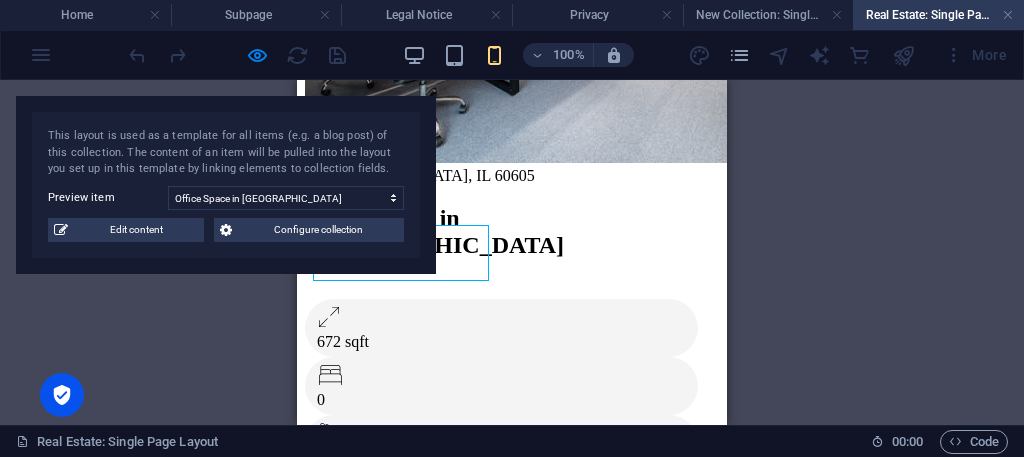 click on "Real Estate: Single Page Layout" at bounding box center (938, 15) 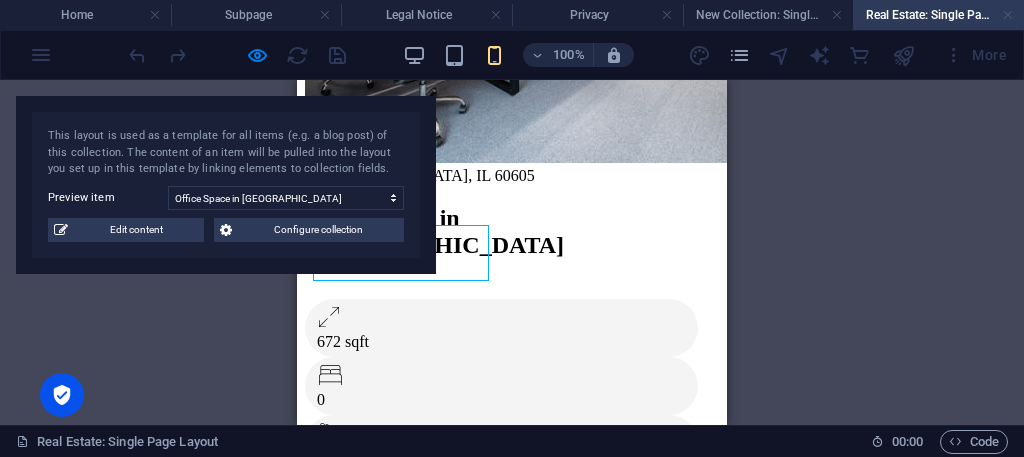click at bounding box center (1008, 15) 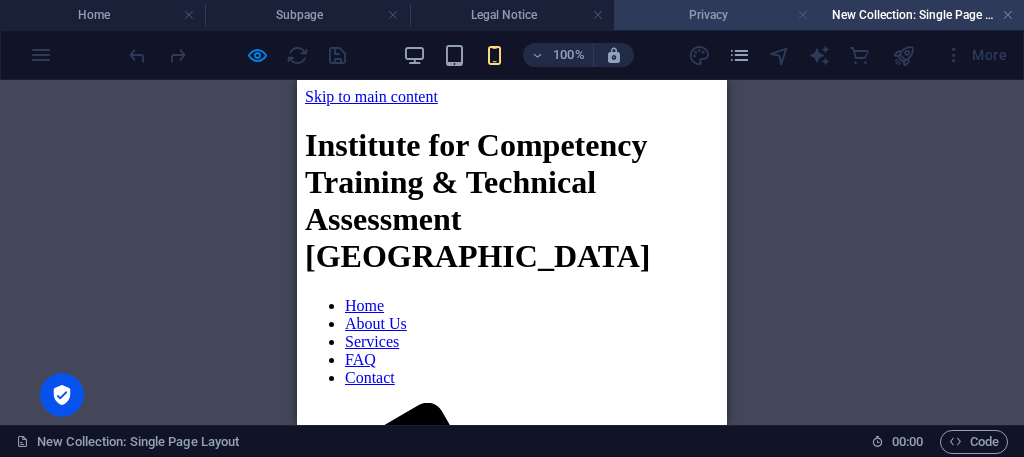 click at bounding box center [803, 15] 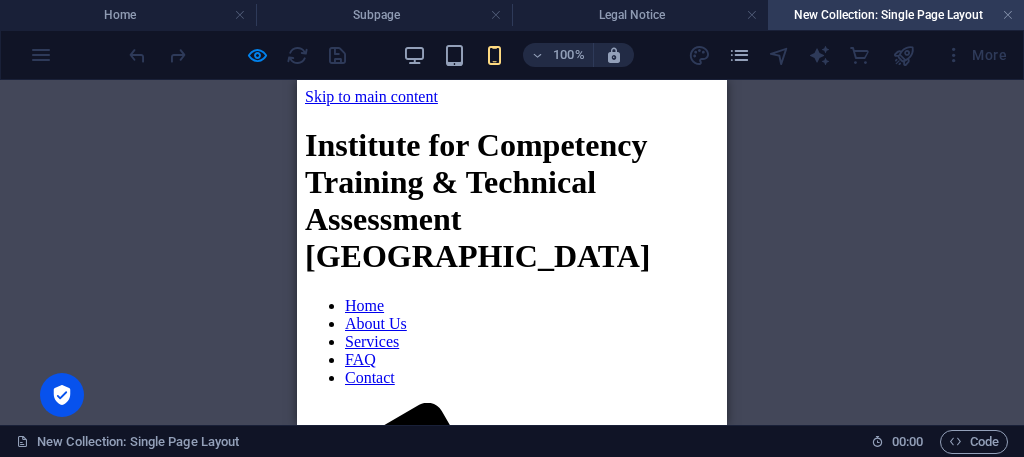 click on "New Collection: Single Page Layout" at bounding box center [896, 15] 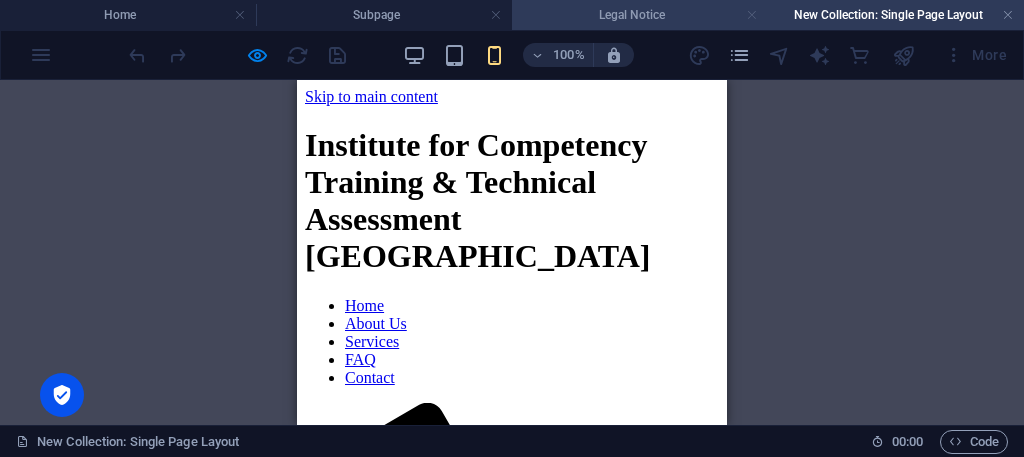 click at bounding box center [752, 15] 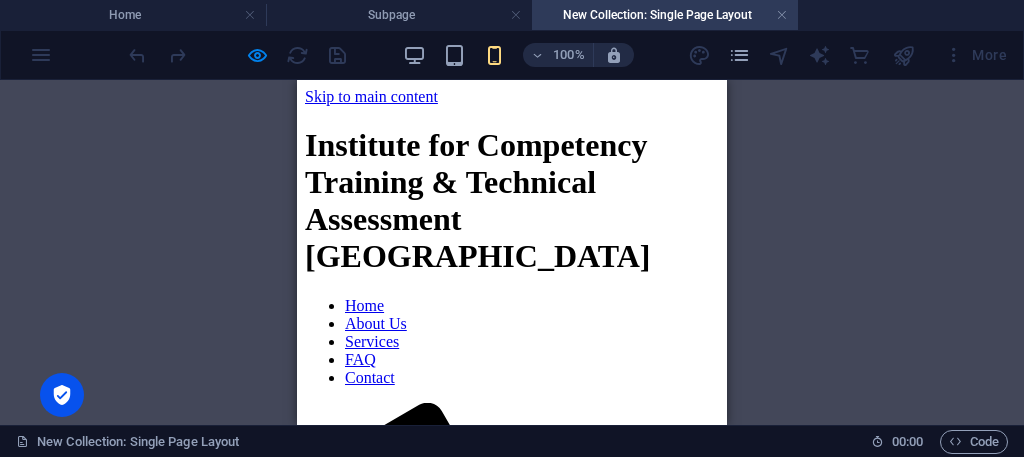 click on "New Collection: Single Page Layout" at bounding box center [665, 15] 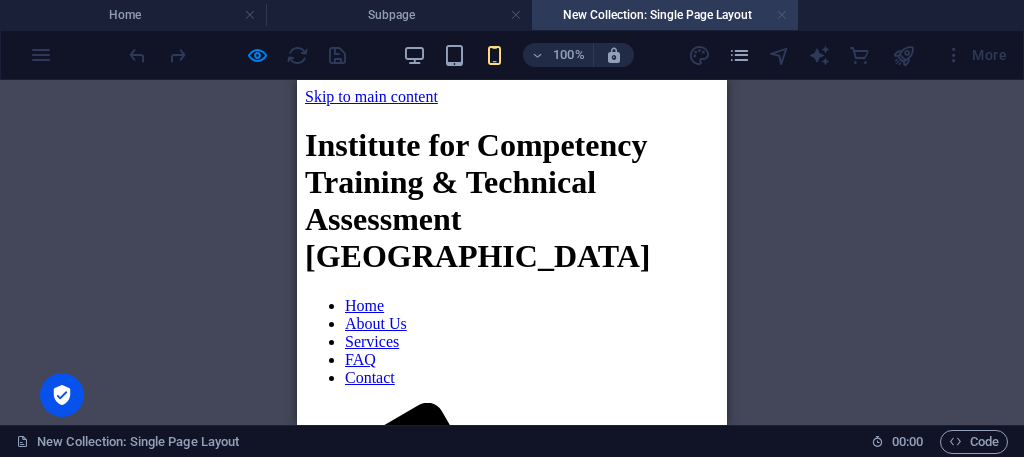 click at bounding box center [782, 15] 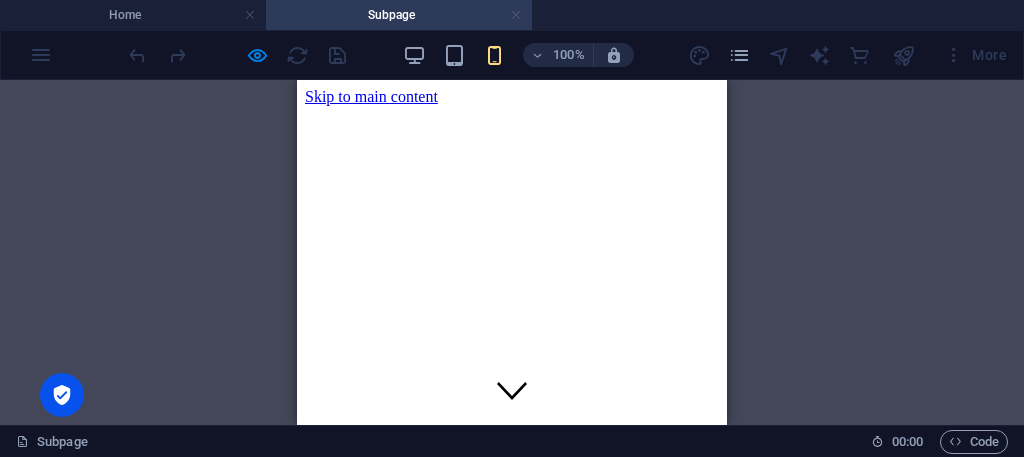 click at bounding box center (516, 15) 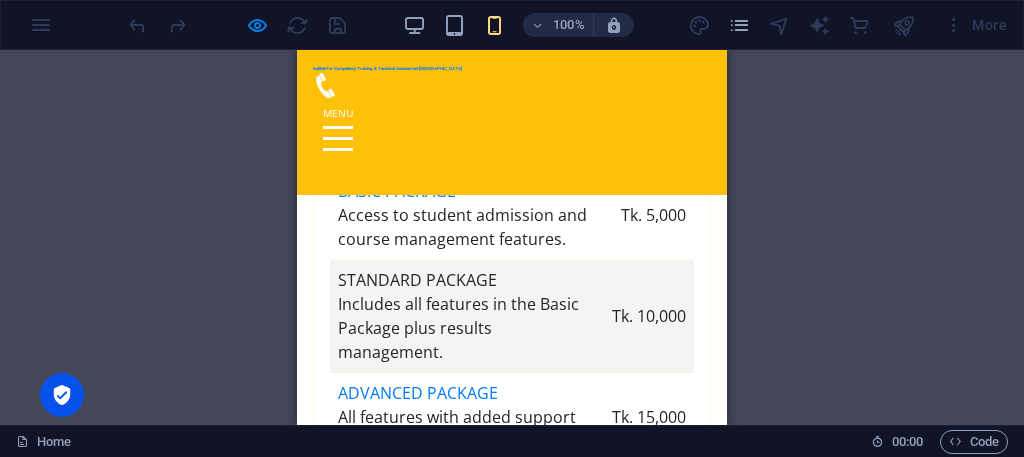 scroll, scrollTop: 3608, scrollLeft: 0, axis: vertical 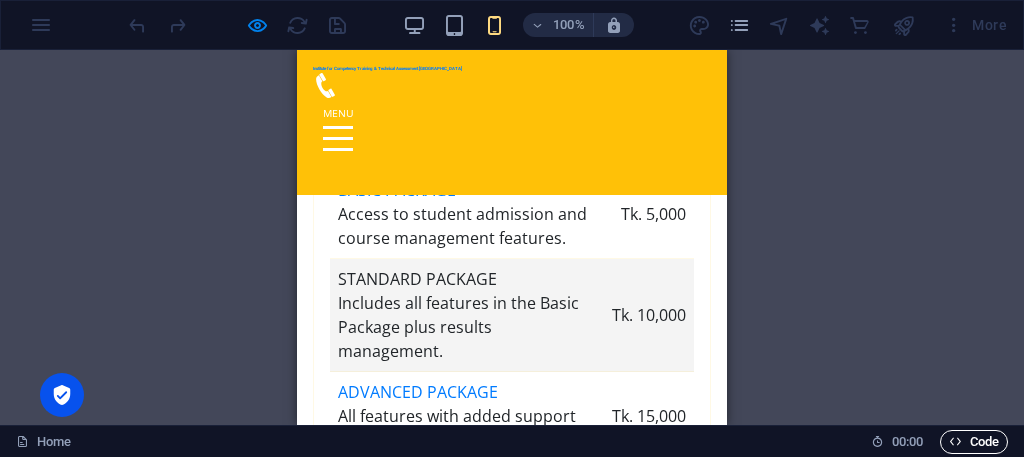 click on "Code" at bounding box center (974, 442) 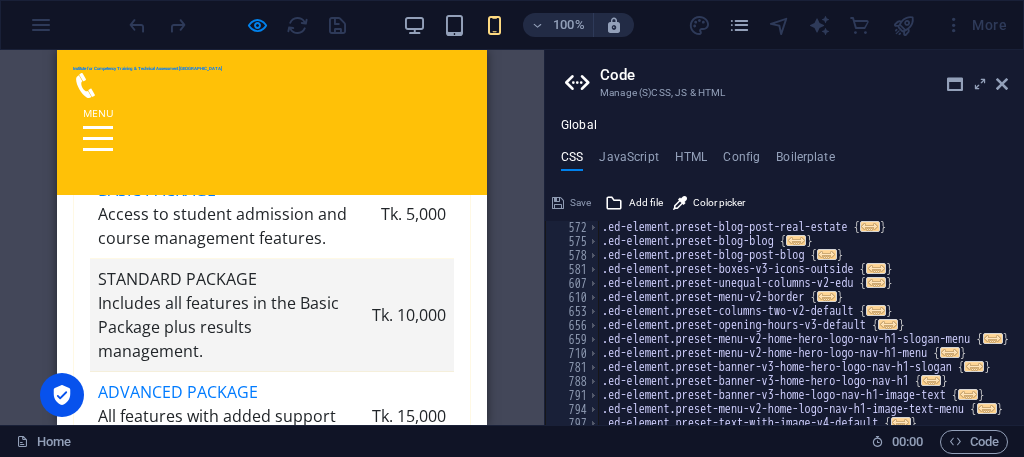 scroll, scrollTop: 742, scrollLeft: 0, axis: vertical 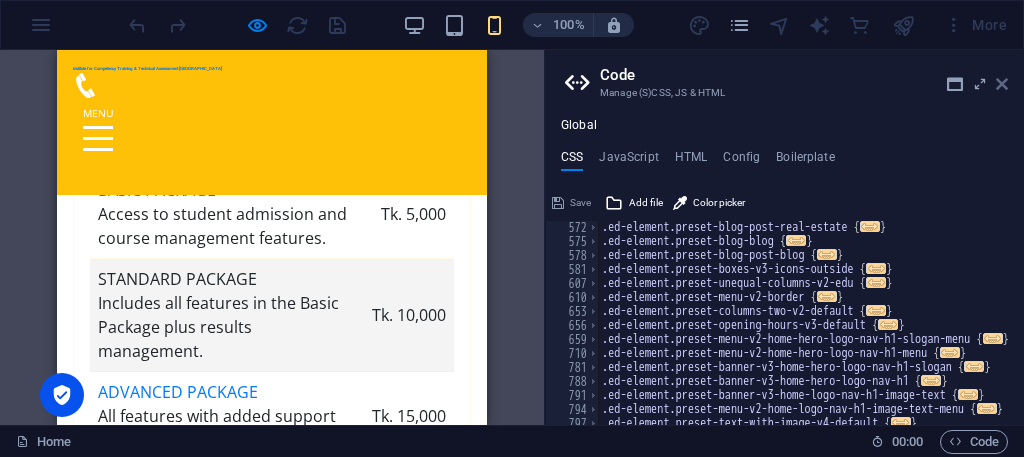 click at bounding box center [1002, 84] 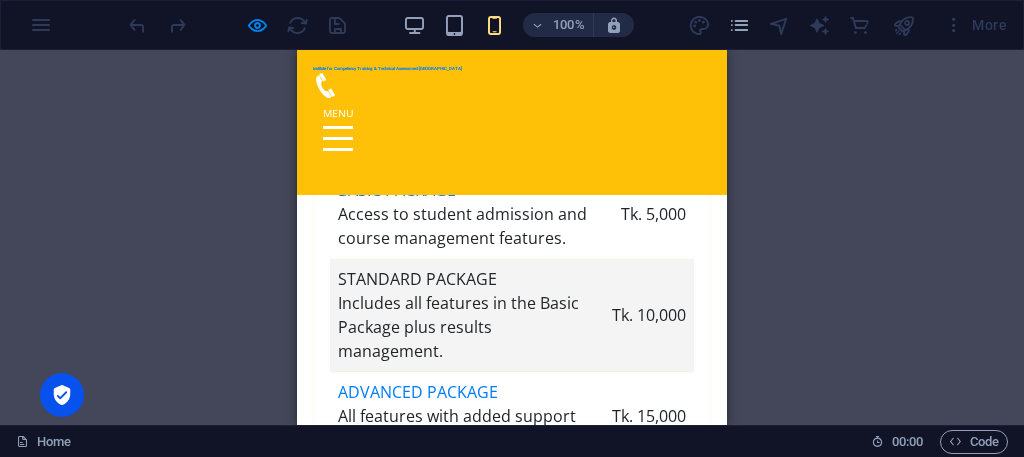 click at bounding box center (820, 25) 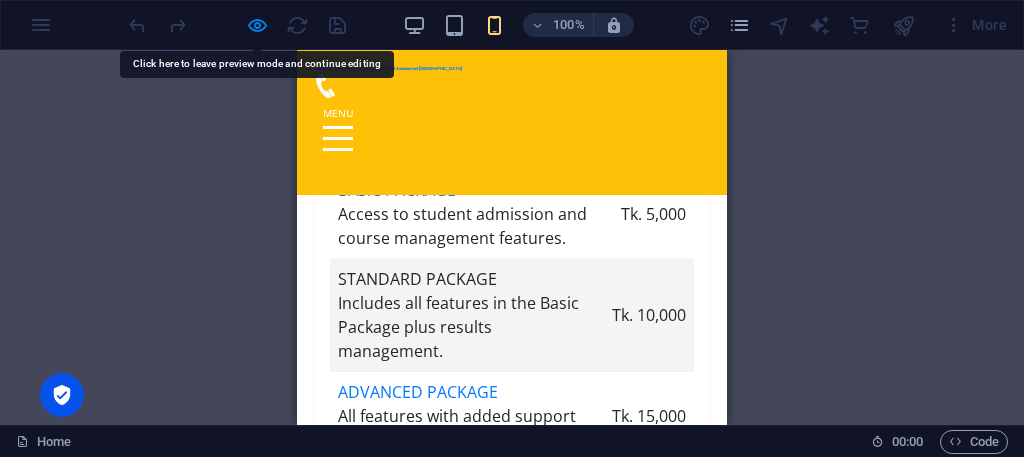 click at bounding box center (820, 25) 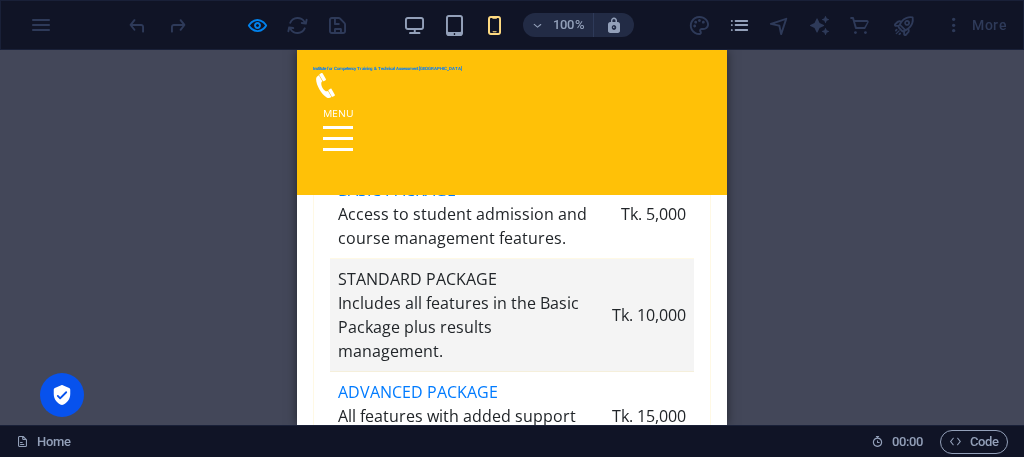 click at bounding box center [904, 25] 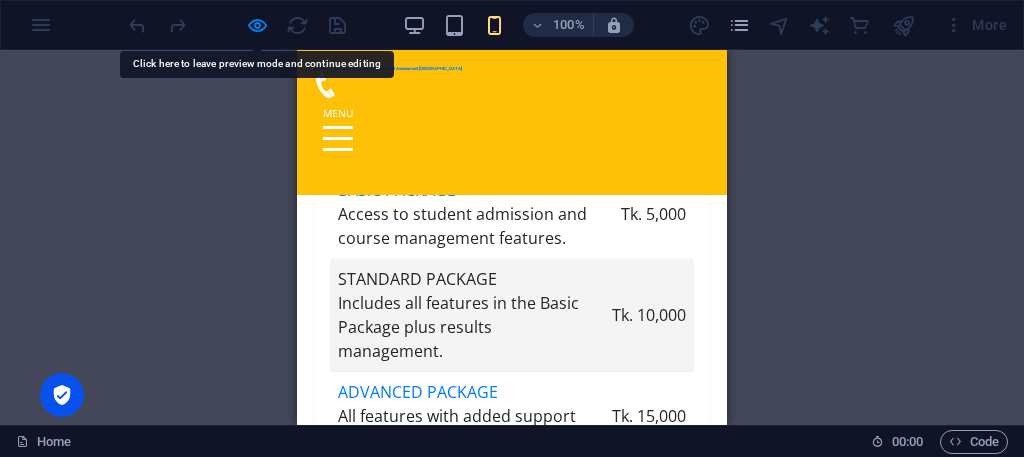 click on "More" at bounding box center (975, 25) 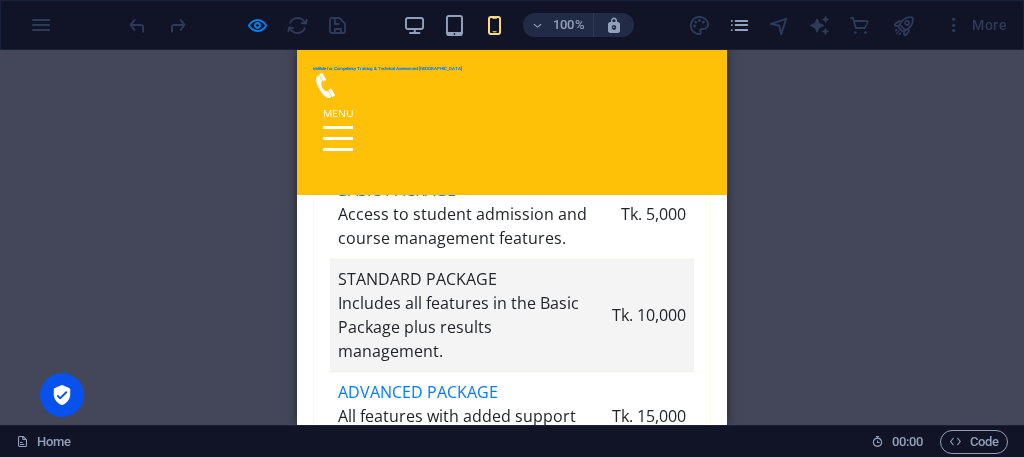 click on "100% More" at bounding box center (512, 25) 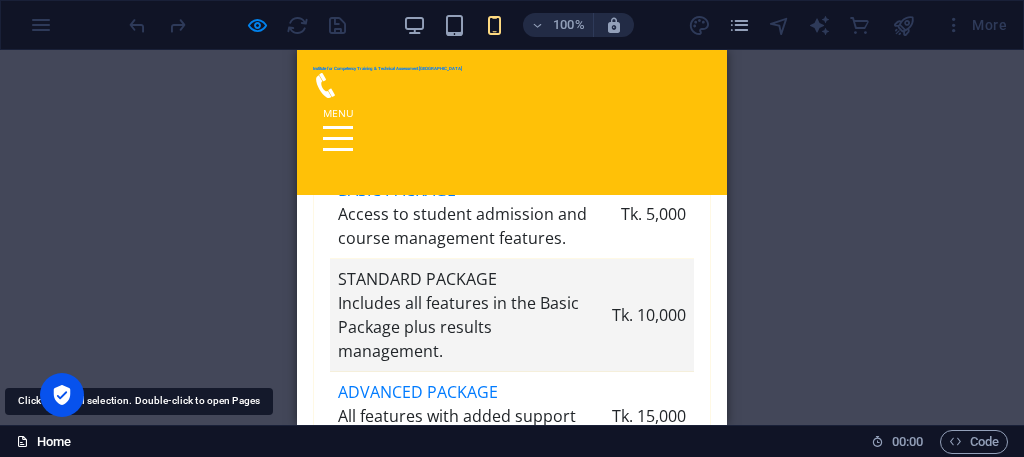 click on "Home" at bounding box center [43, 442] 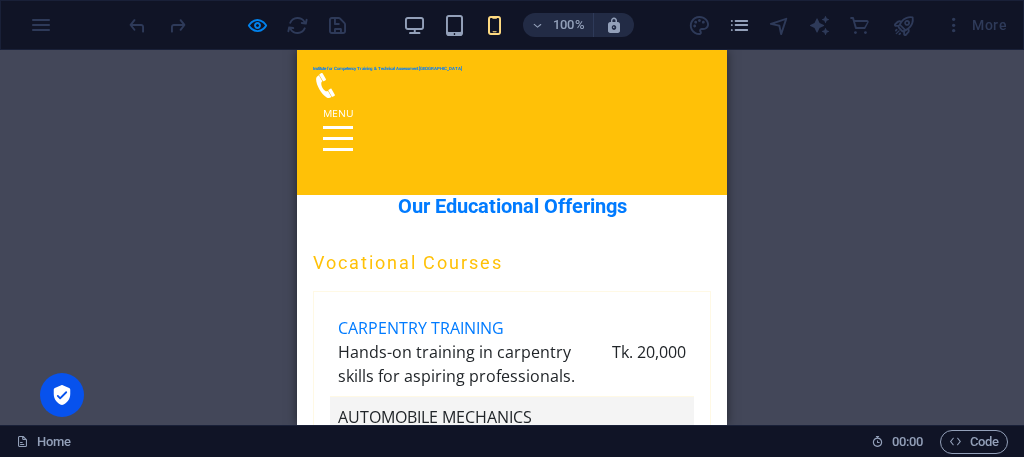scroll, scrollTop: 4593, scrollLeft: 0, axis: vertical 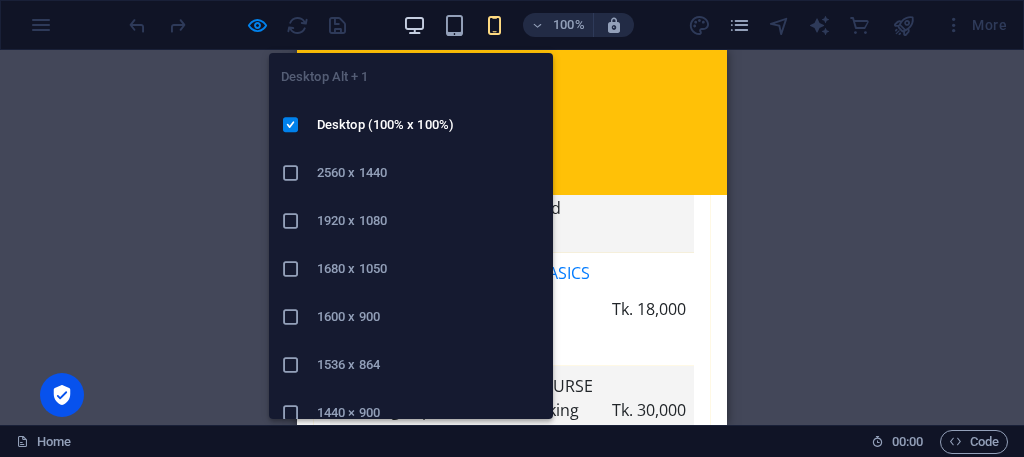 click at bounding box center (414, 25) 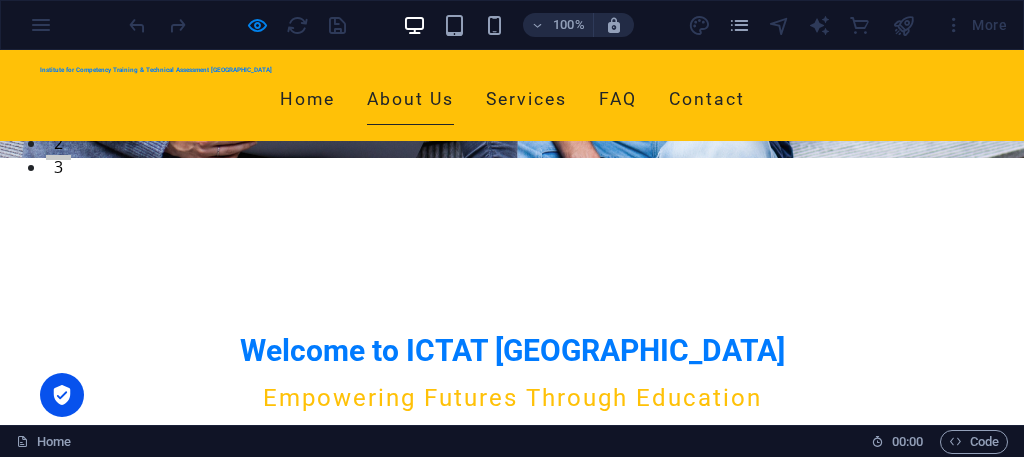 scroll, scrollTop: 0, scrollLeft: 0, axis: both 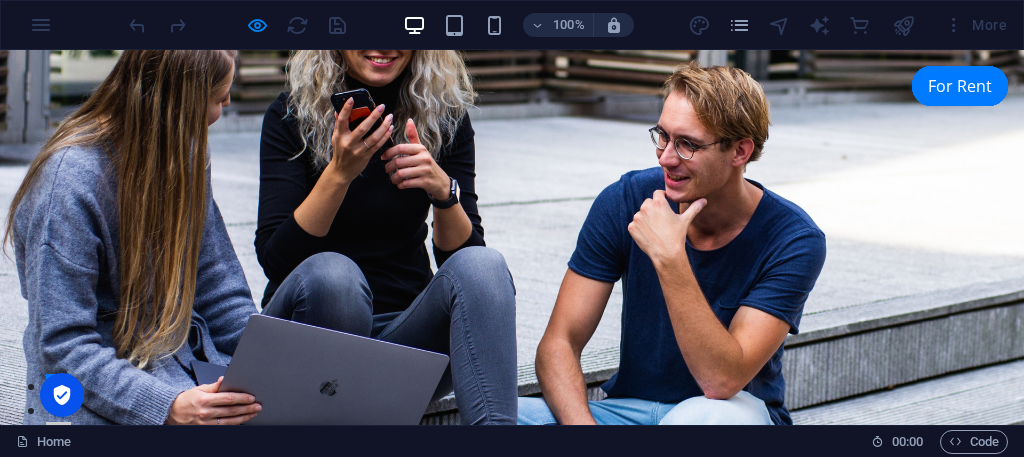 click at bounding box center [237, 25] 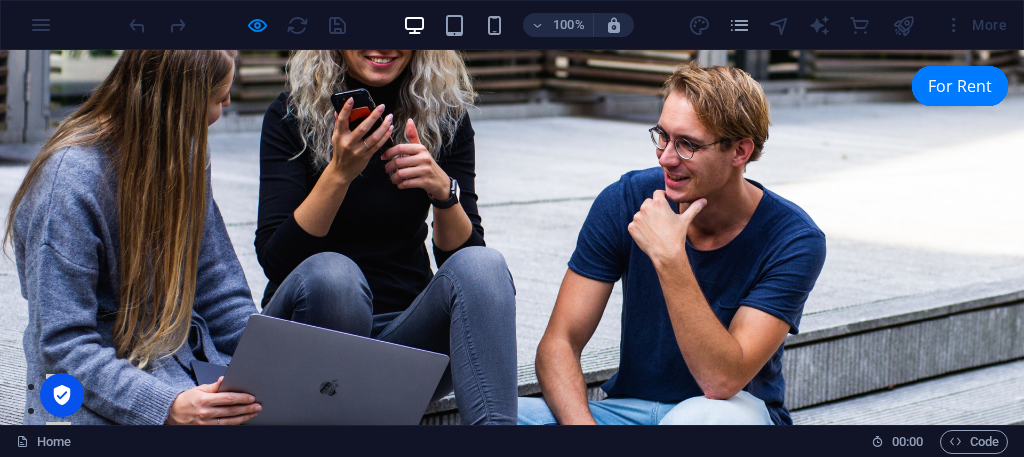 click at bounding box center [820, 25] 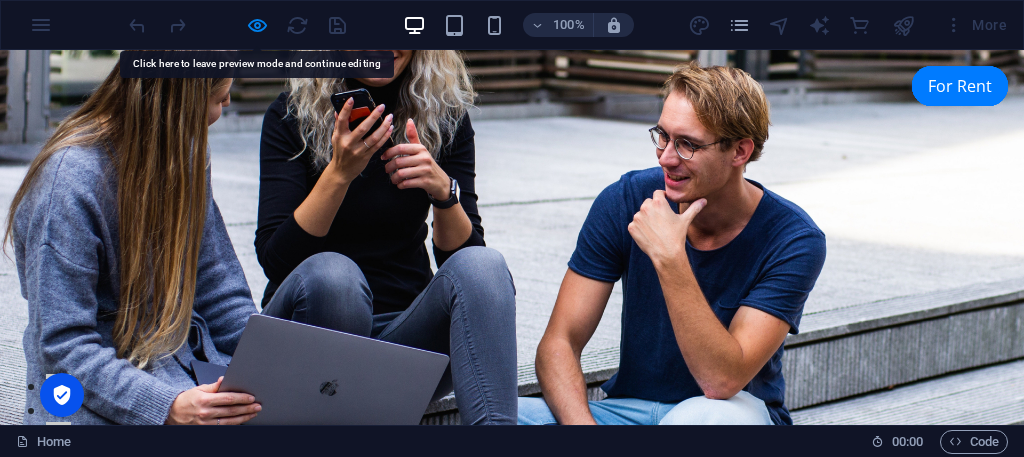 click on "More" at bounding box center (975, 25) 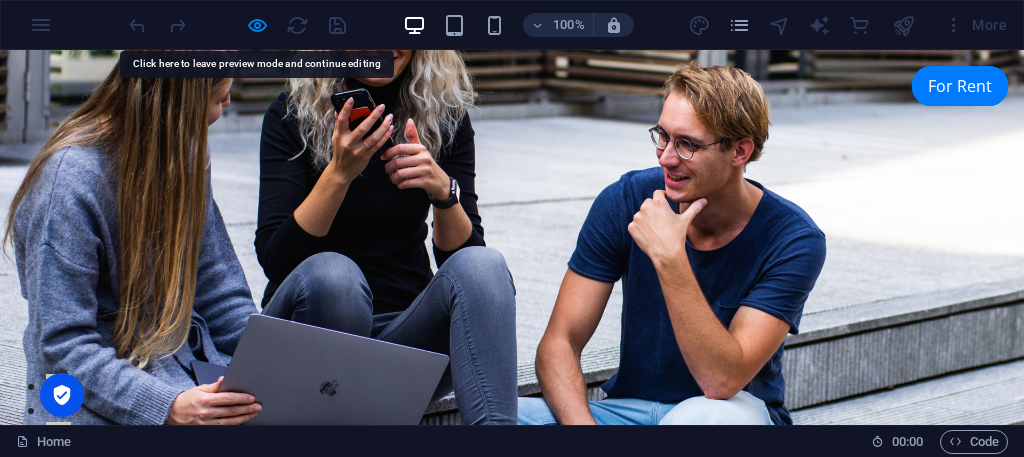 click on "More" at bounding box center [975, 25] 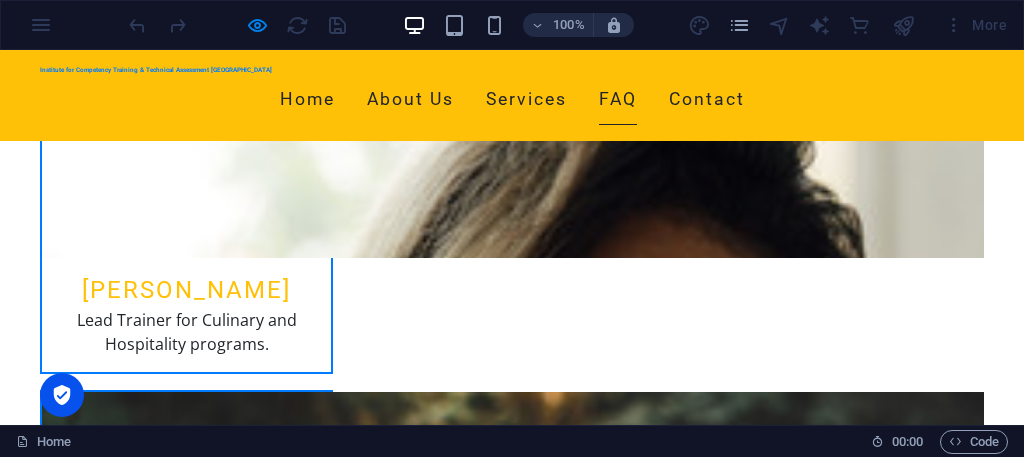 scroll, scrollTop: 10170, scrollLeft: 0, axis: vertical 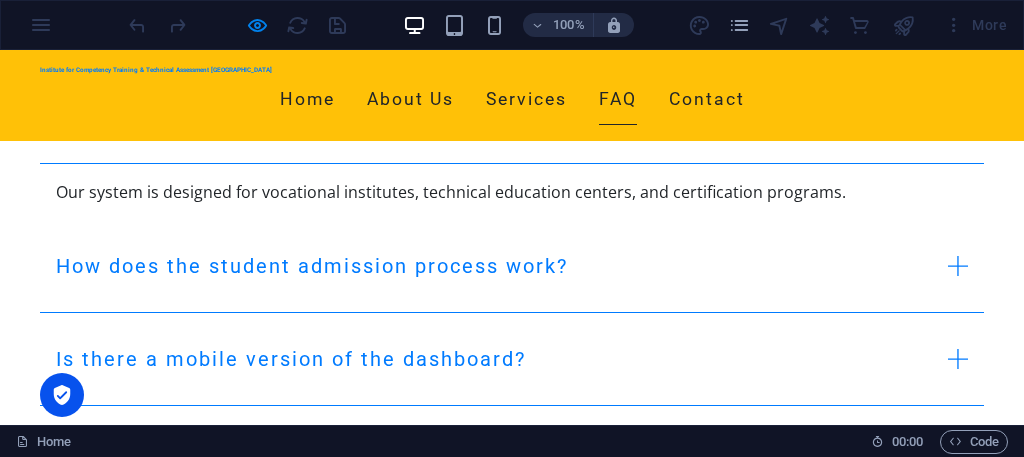 click at bounding box center [237, 25] 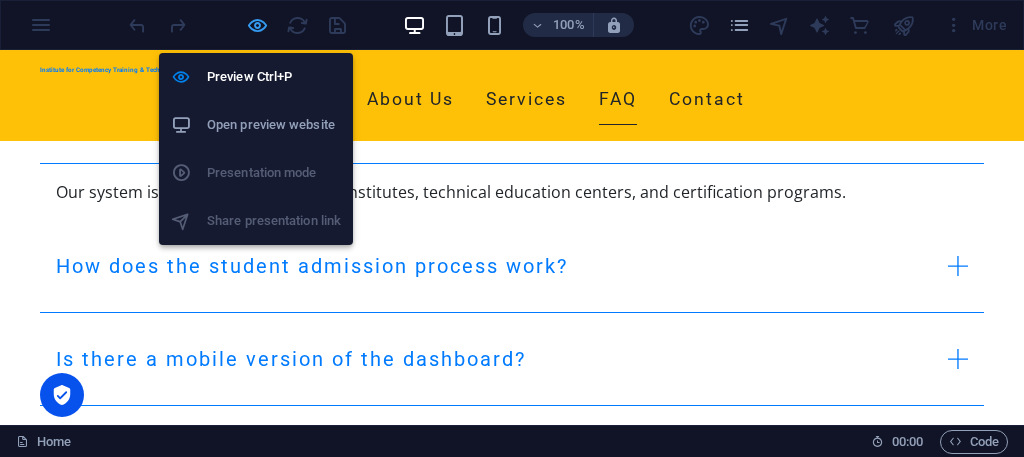 click at bounding box center [257, 25] 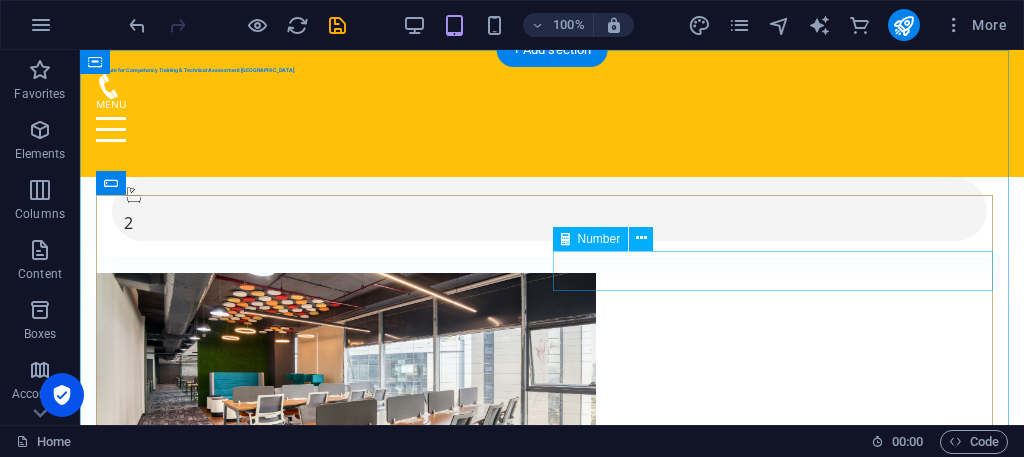 scroll, scrollTop: 16967, scrollLeft: 0, axis: vertical 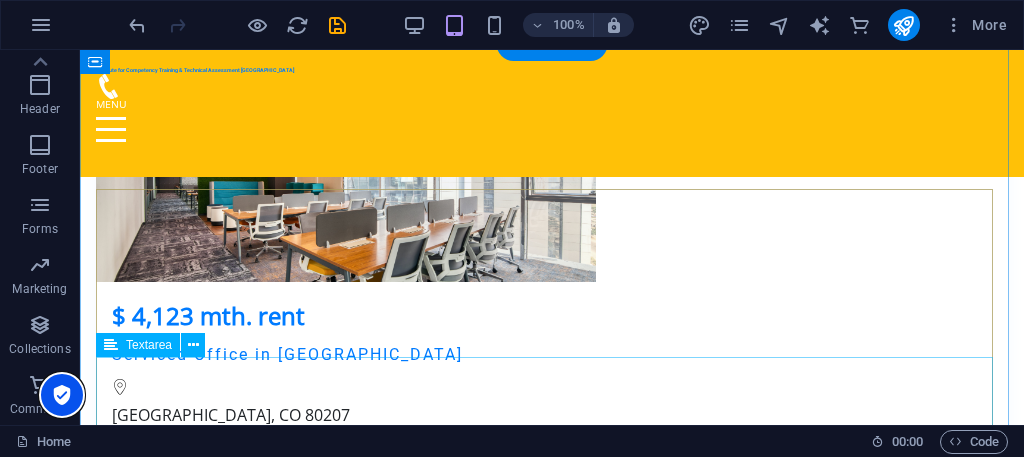 drag, startPoint x: 64, startPoint y: 396, endPoint x: 150, endPoint y: 426, distance: 91.08238 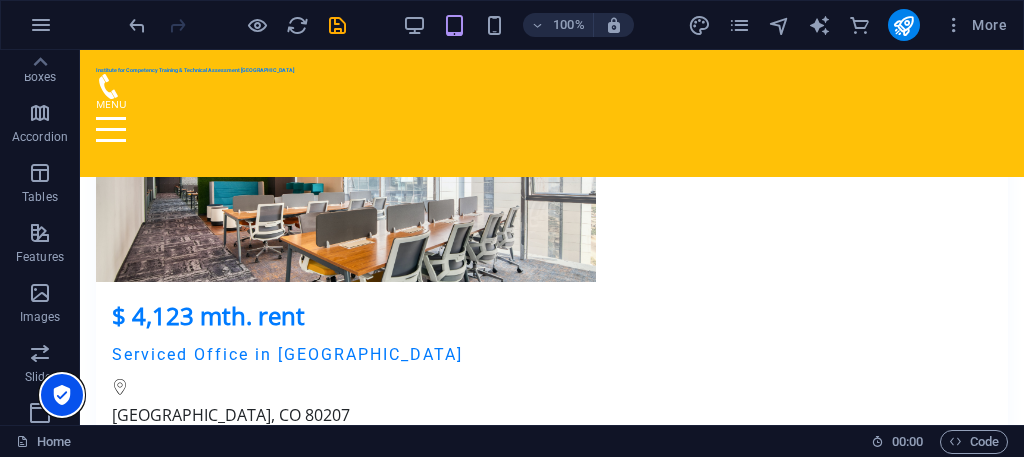 scroll, scrollTop: 0, scrollLeft: 0, axis: both 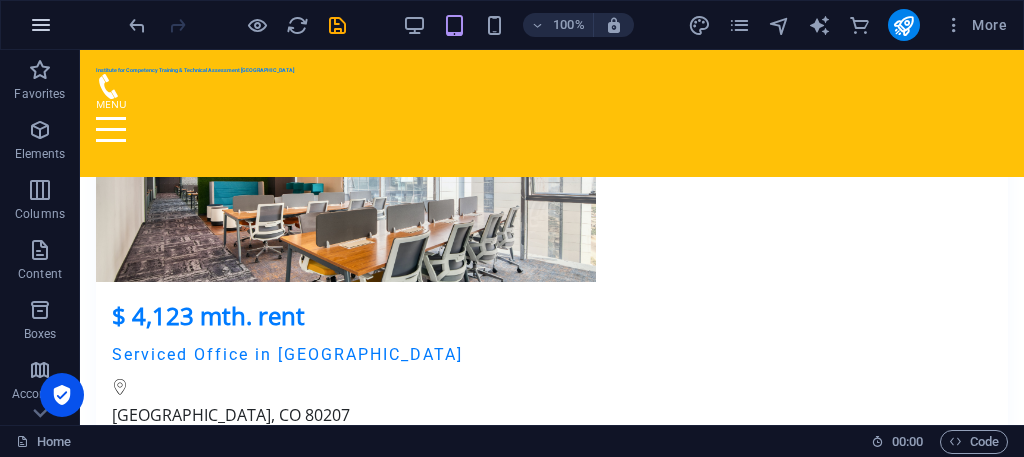 click at bounding box center [41, 25] 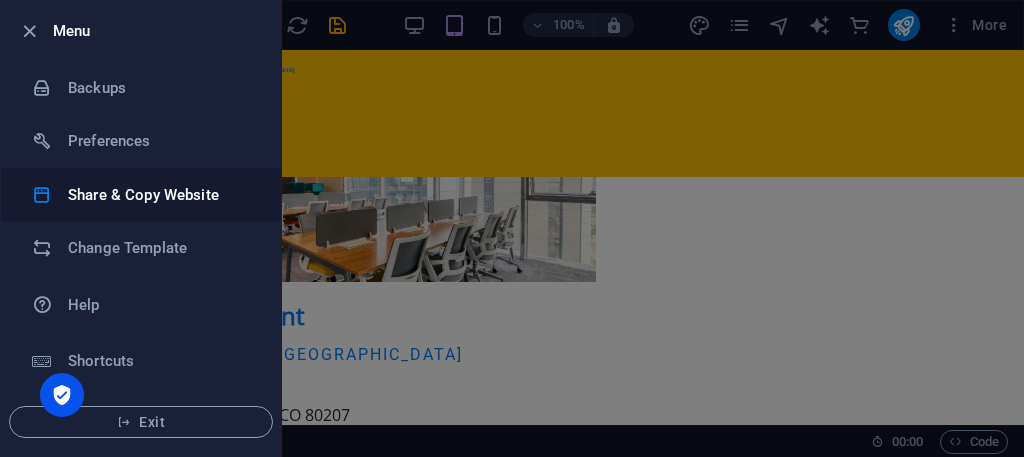 click on "Share & Copy Website" at bounding box center (160, 195) 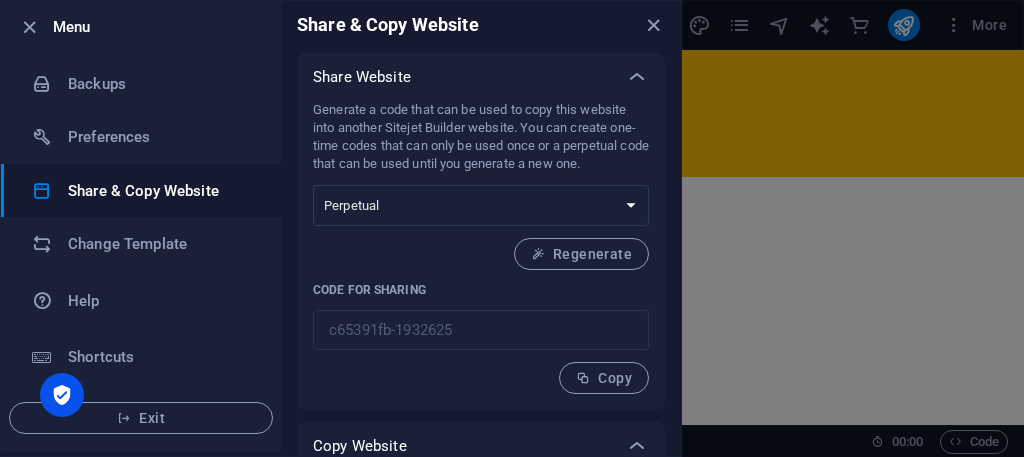 scroll, scrollTop: 0, scrollLeft: 0, axis: both 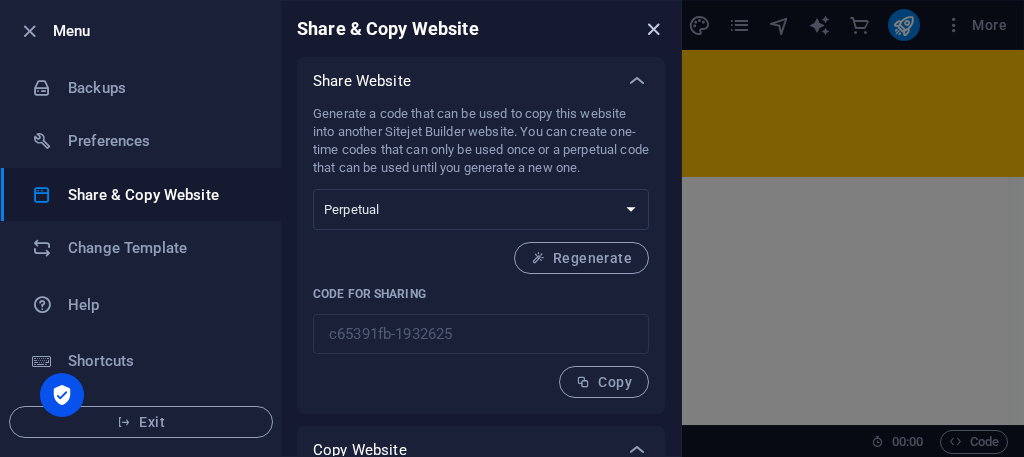 click at bounding box center [653, 29] 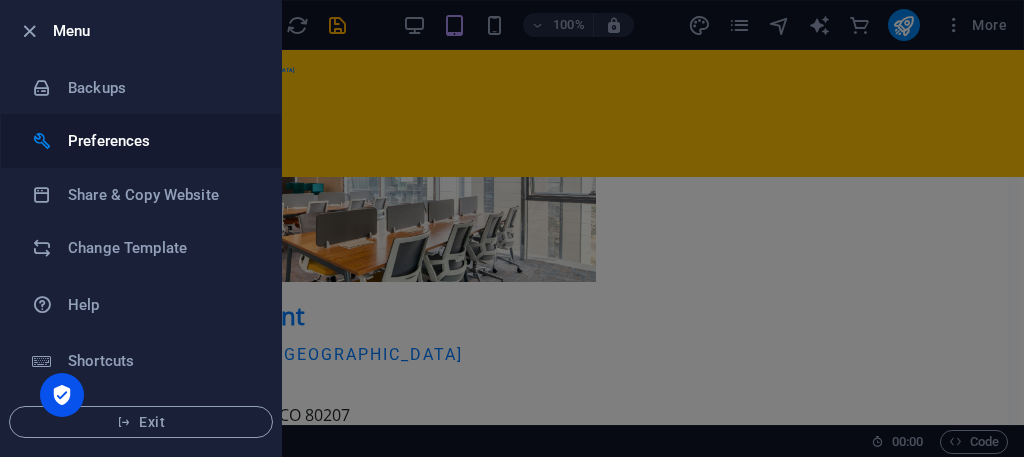 click on "Preferences" at bounding box center [160, 141] 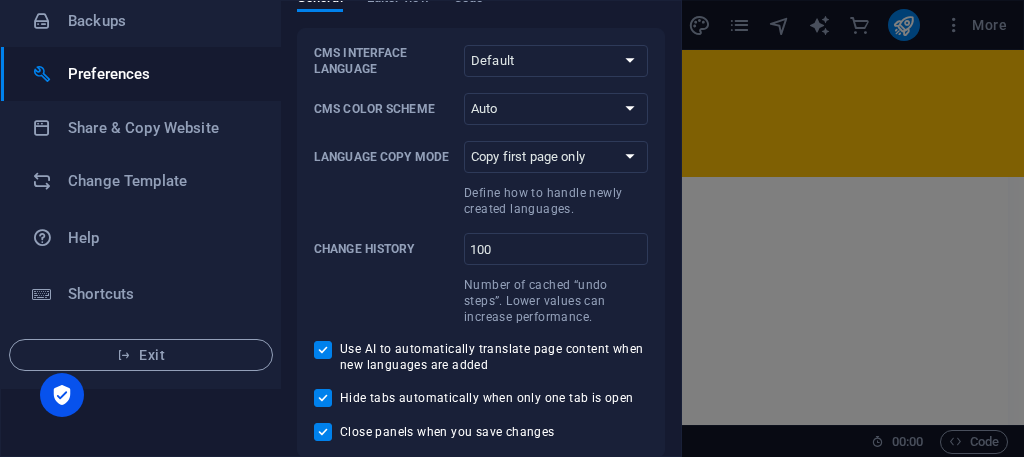 scroll, scrollTop: 0, scrollLeft: 0, axis: both 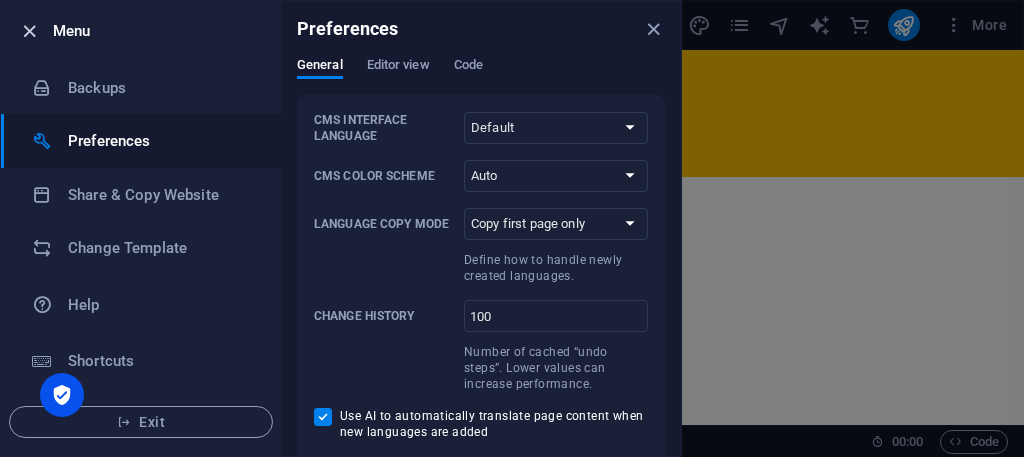 click at bounding box center (29, 31) 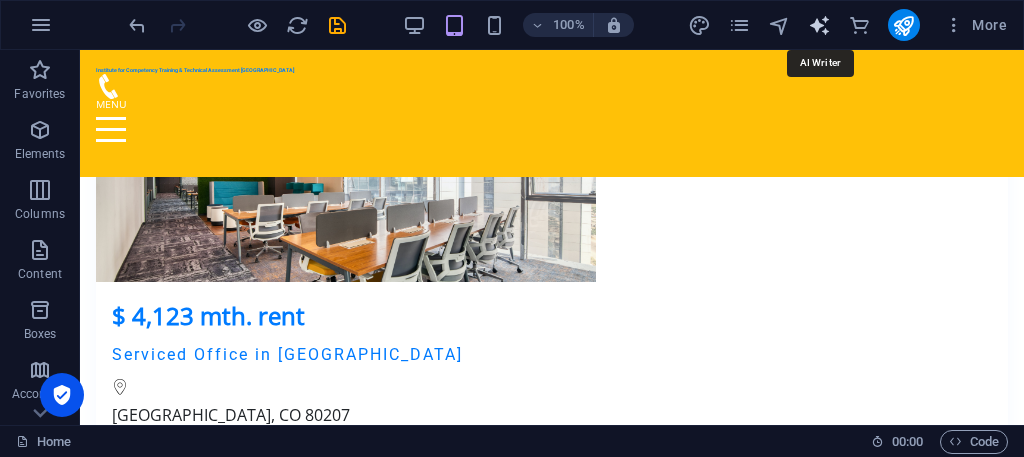 click at bounding box center (819, 25) 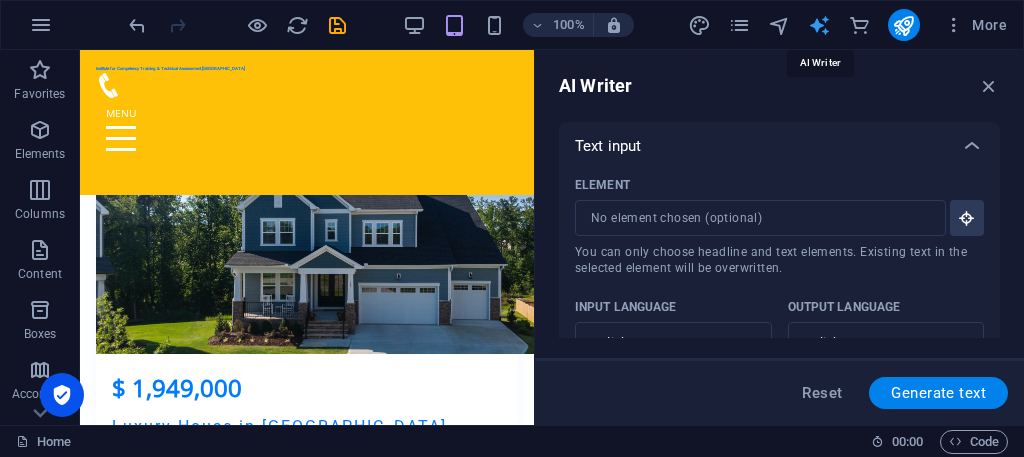 scroll, scrollTop: 16908, scrollLeft: 0, axis: vertical 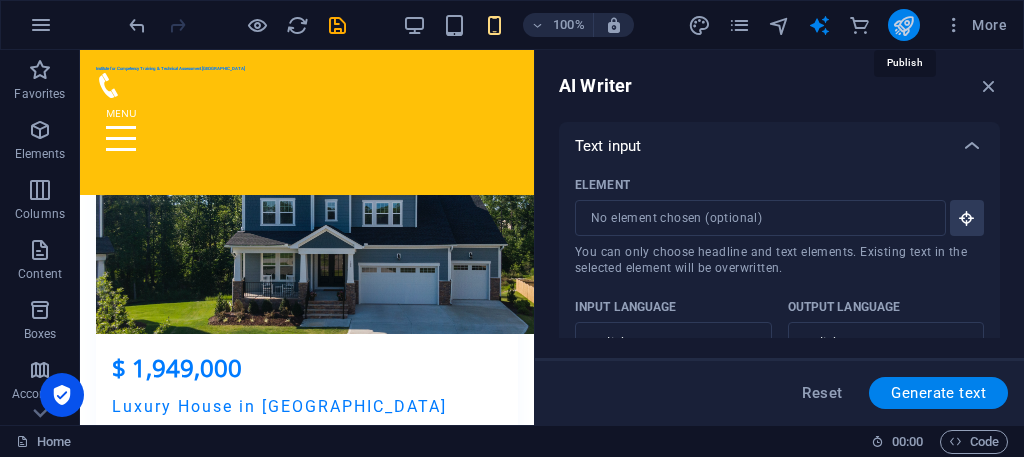 click at bounding box center [903, 25] 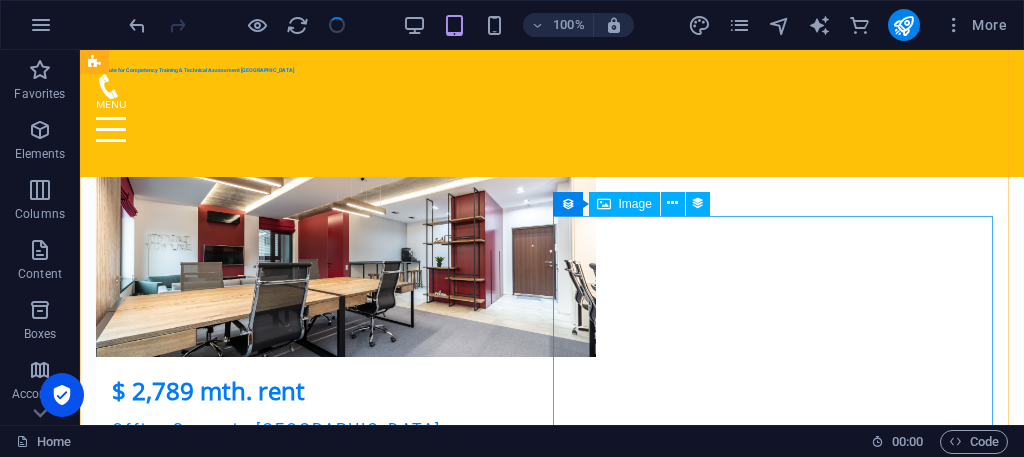 scroll, scrollTop: 13686, scrollLeft: 0, axis: vertical 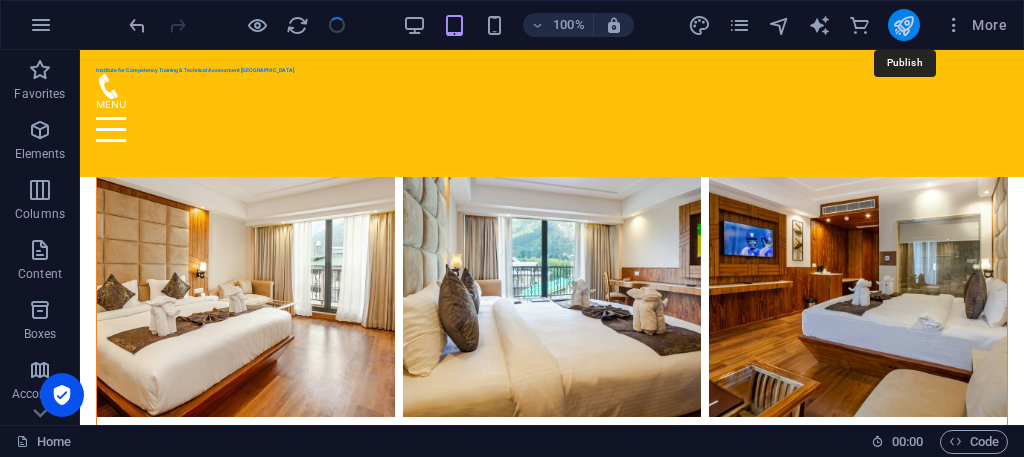 click at bounding box center [903, 25] 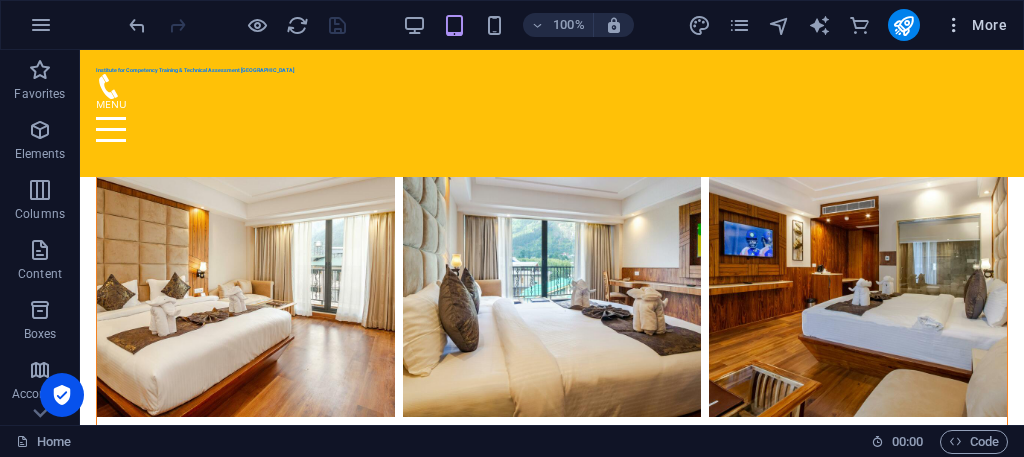 click at bounding box center [954, 25] 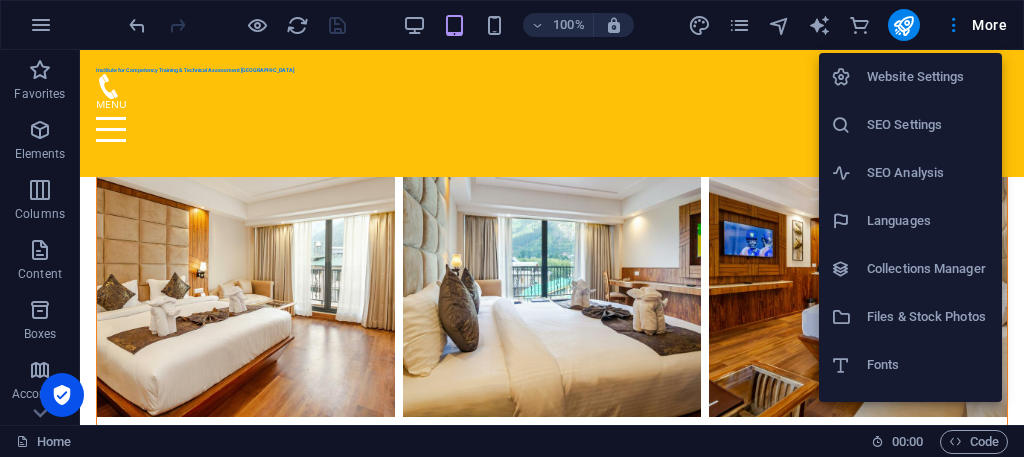 scroll, scrollTop: 0, scrollLeft: 0, axis: both 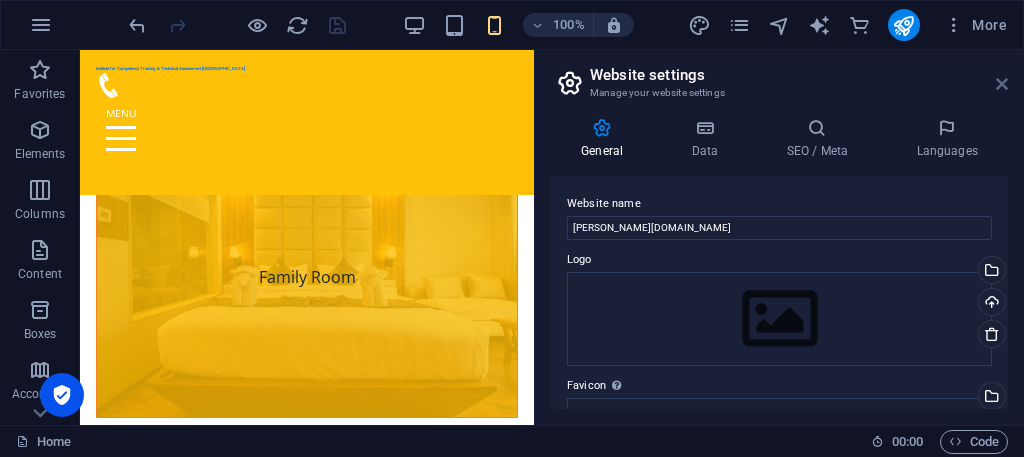click at bounding box center [1002, 84] 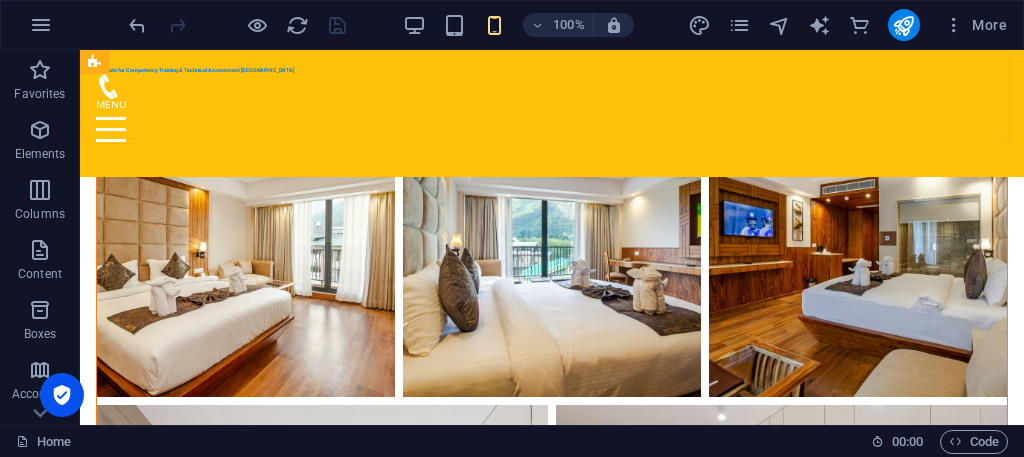 scroll, scrollTop: 13686, scrollLeft: 0, axis: vertical 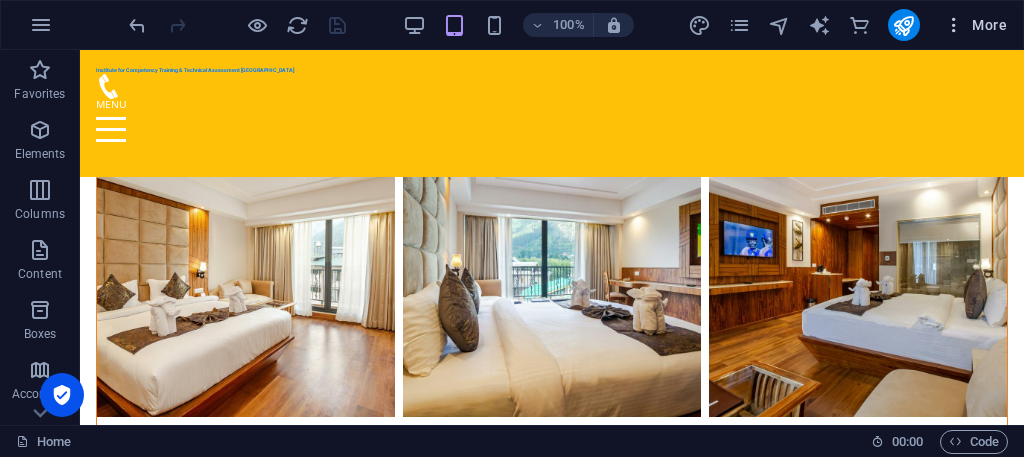 click at bounding box center (954, 25) 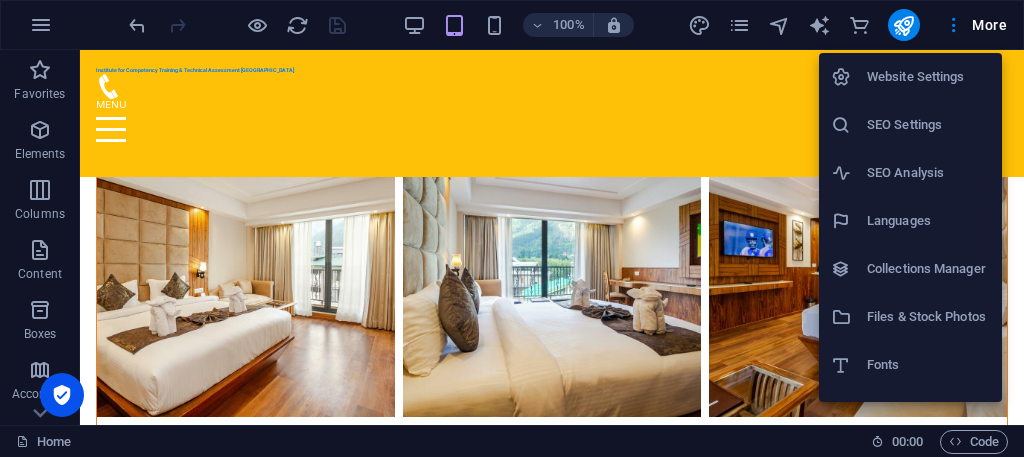 click at bounding box center [512, 228] 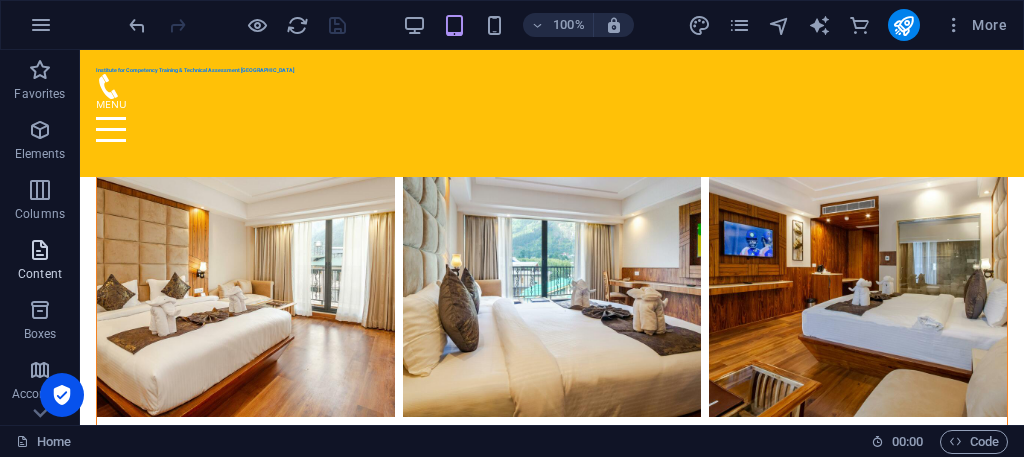 click on "Content" at bounding box center (40, 262) 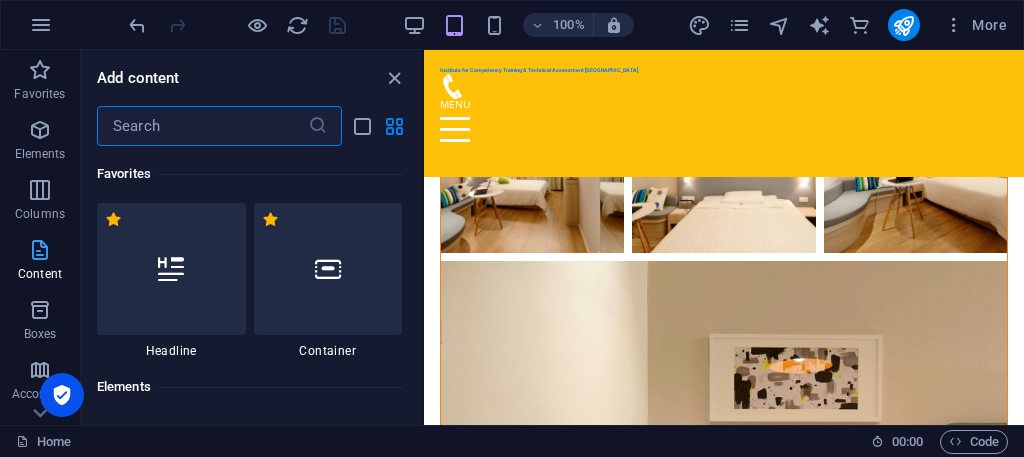scroll, scrollTop: 13602, scrollLeft: 0, axis: vertical 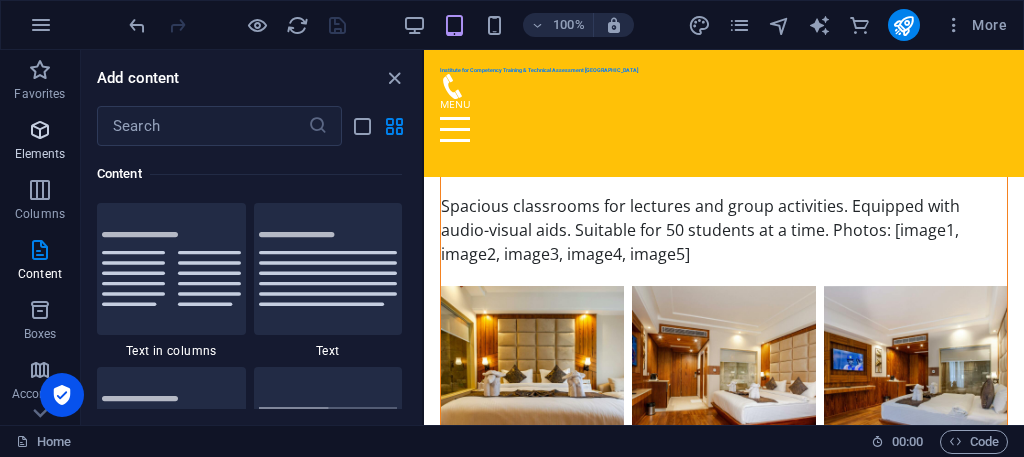 click on "Elements" at bounding box center (40, 154) 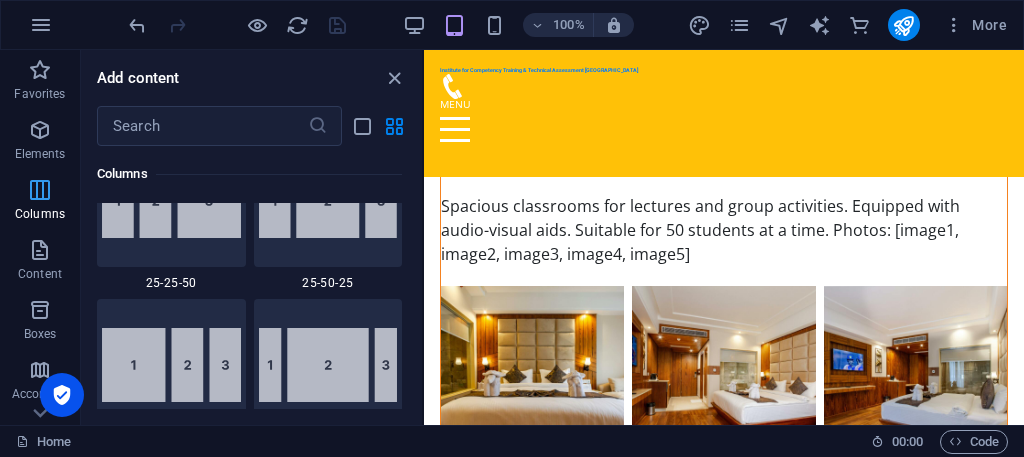 scroll, scrollTop: 2053, scrollLeft: 0, axis: vertical 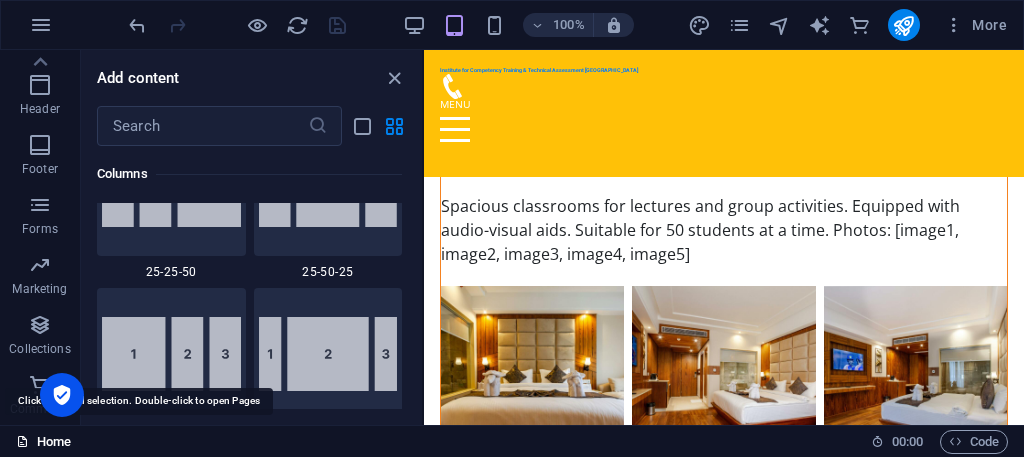 click at bounding box center [22, 441] 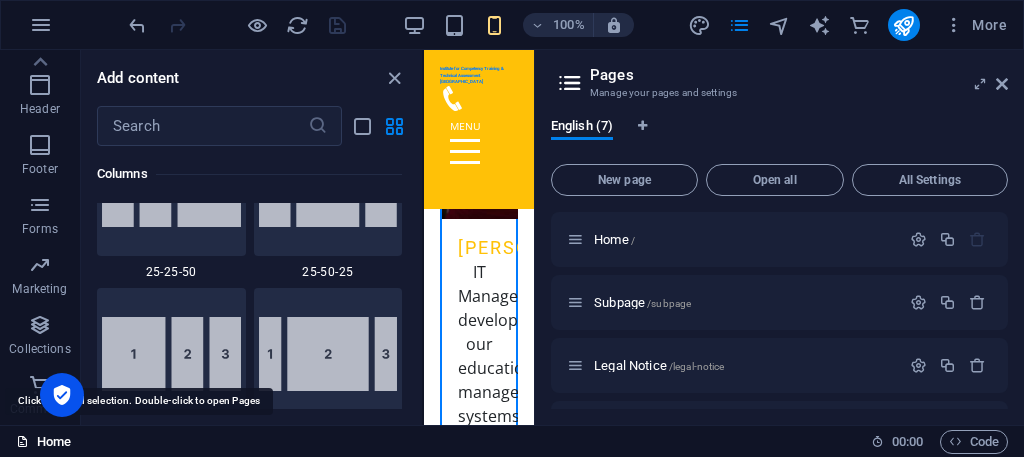 scroll, scrollTop: 15210, scrollLeft: 0, axis: vertical 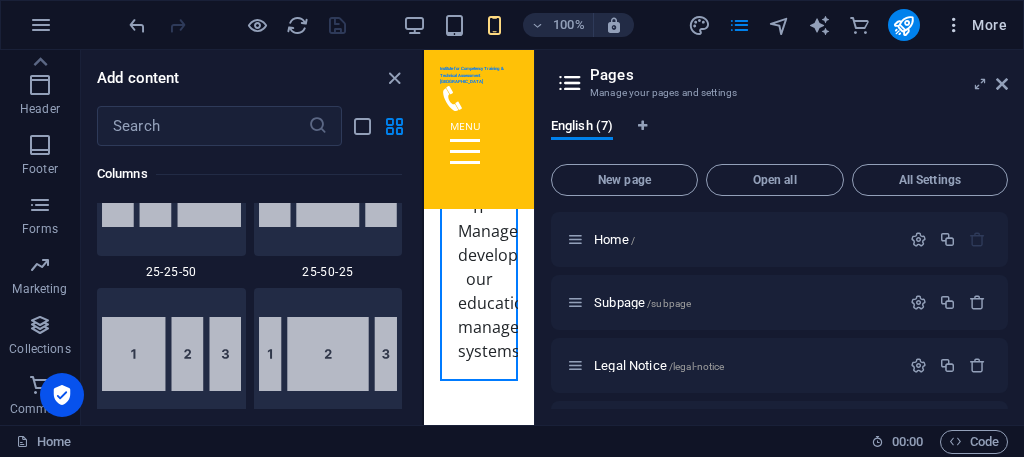 click at bounding box center (954, 25) 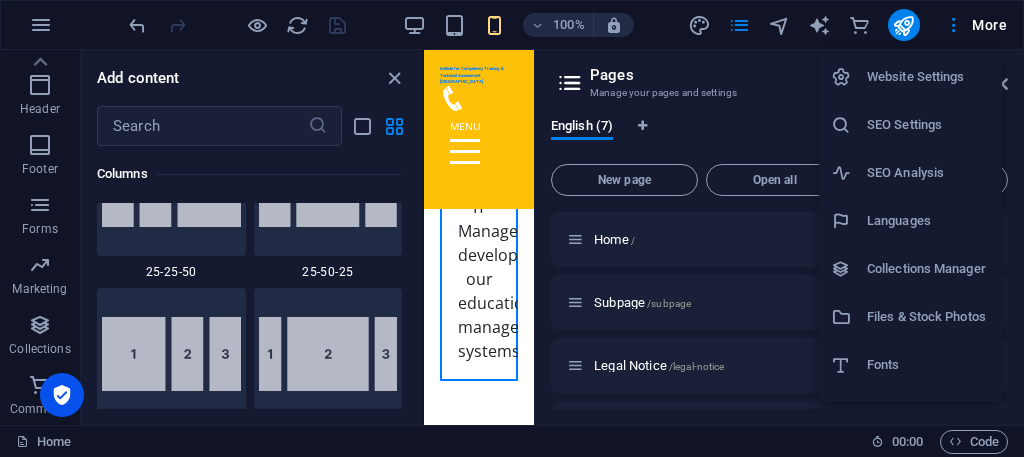 click on "Collections Manager" at bounding box center (928, 269) 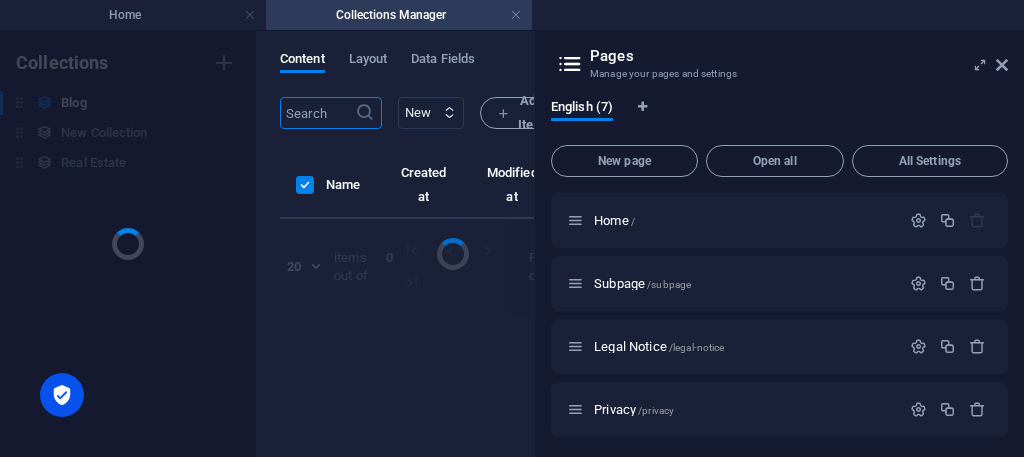 scroll, scrollTop: 0, scrollLeft: 0, axis: both 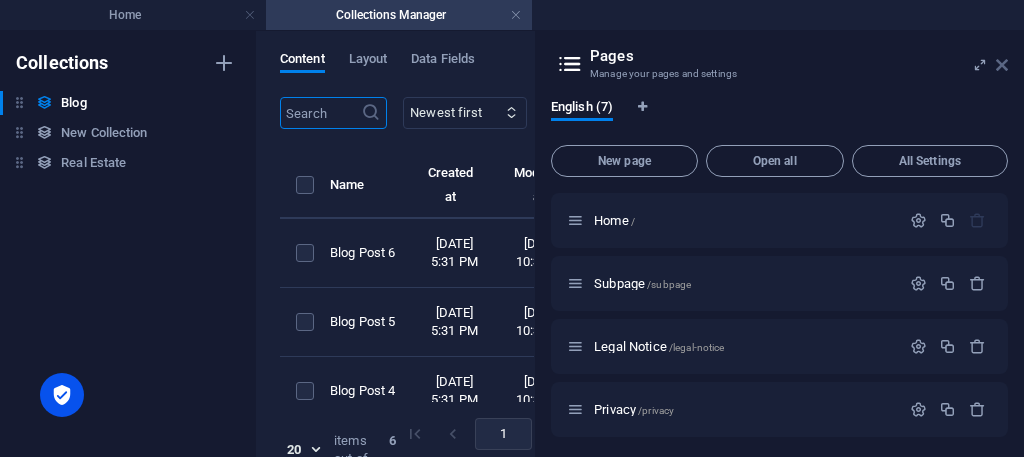 click at bounding box center [1002, 65] 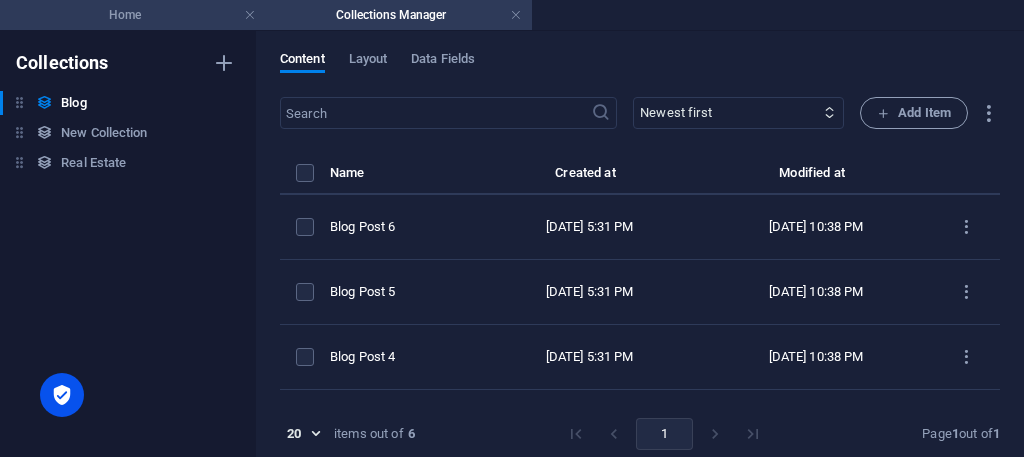 click on "Home" at bounding box center [133, 15] 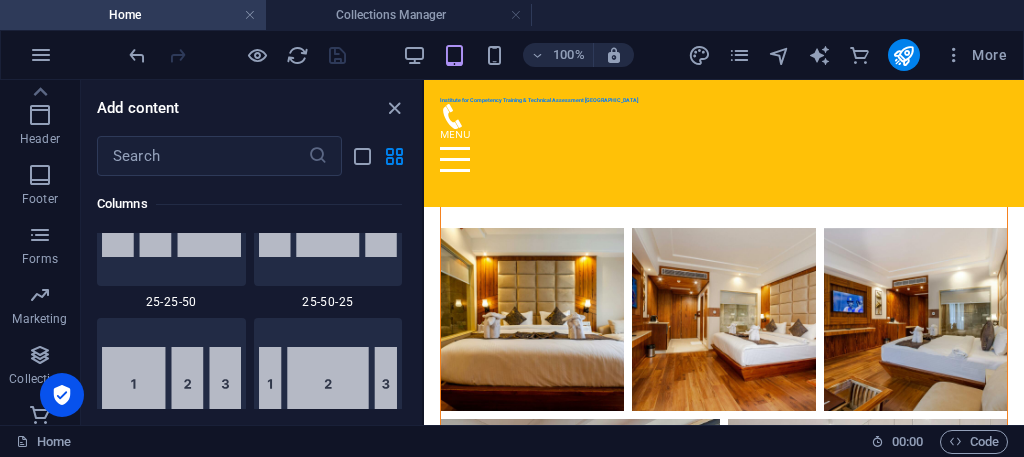 scroll, scrollTop: 15389, scrollLeft: 0, axis: vertical 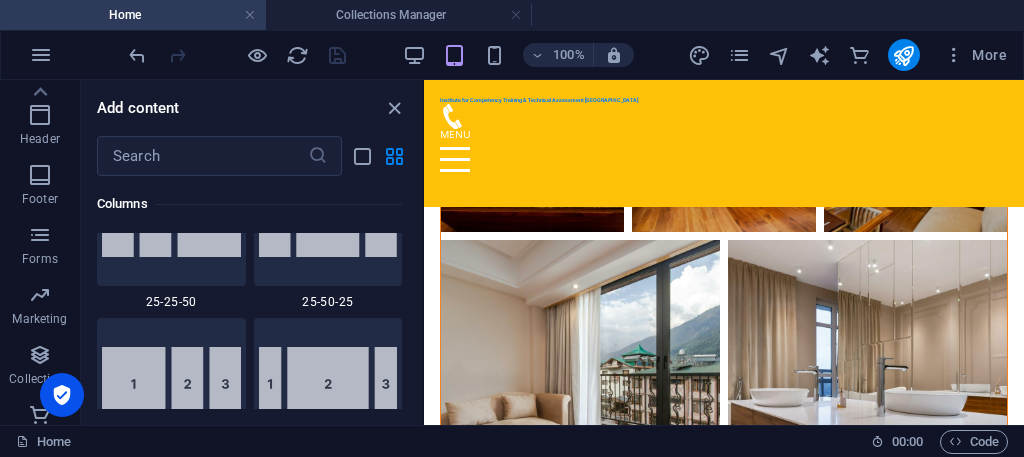 click at bounding box center (250, 15) 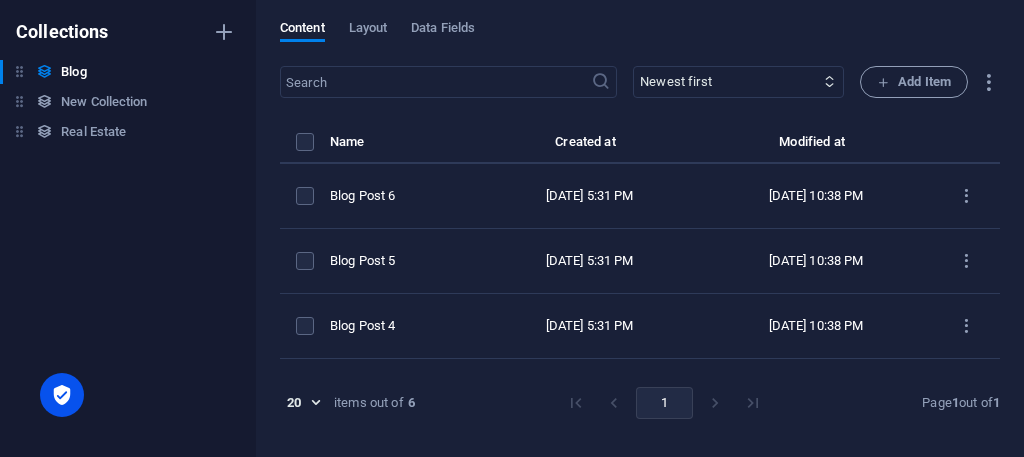 click on "Content Layout Data Fields" at bounding box center (640, 39) 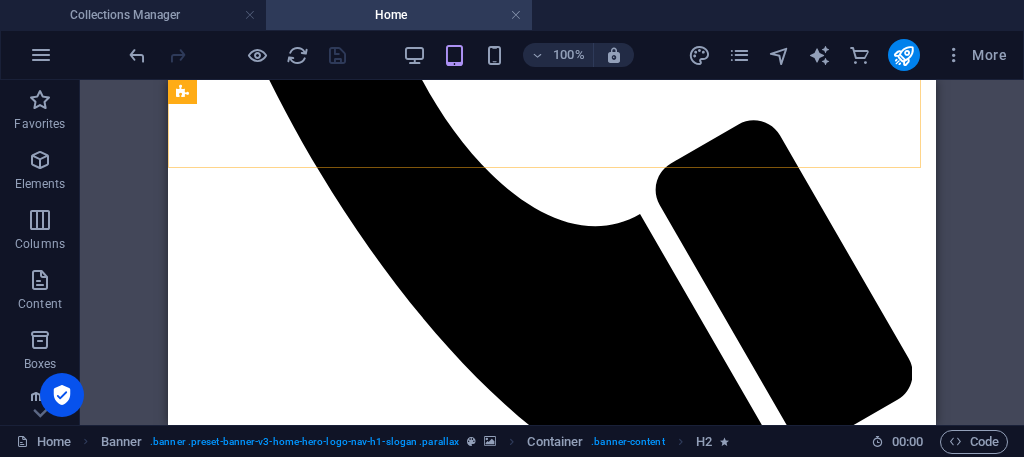 scroll, scrollTop: 1181, scrollLeft: 0, axis: vertical 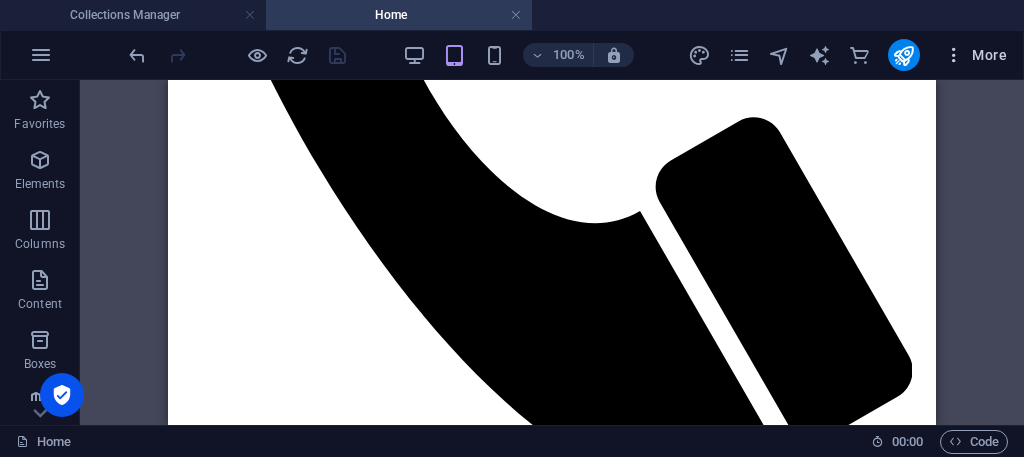 click at bounding box center (954, 55) 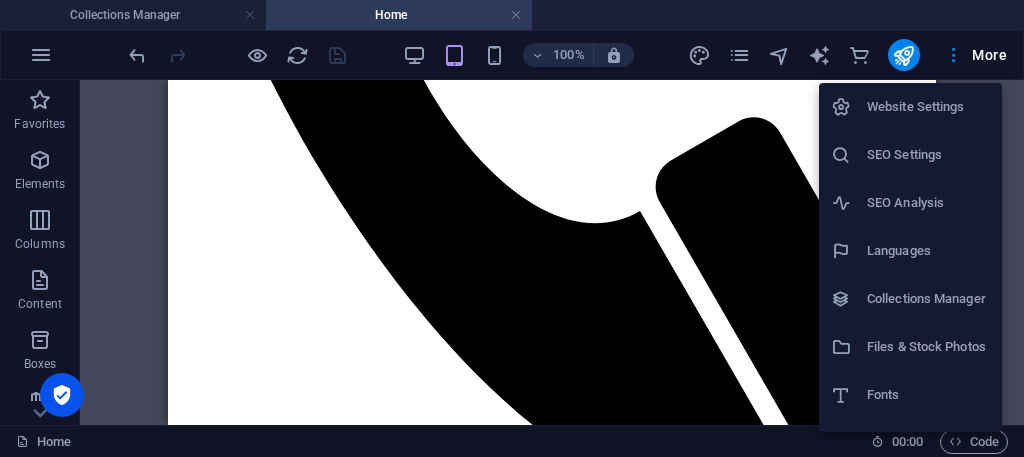 click on "Files & Stock Photos" at bounding box center (928, 347) 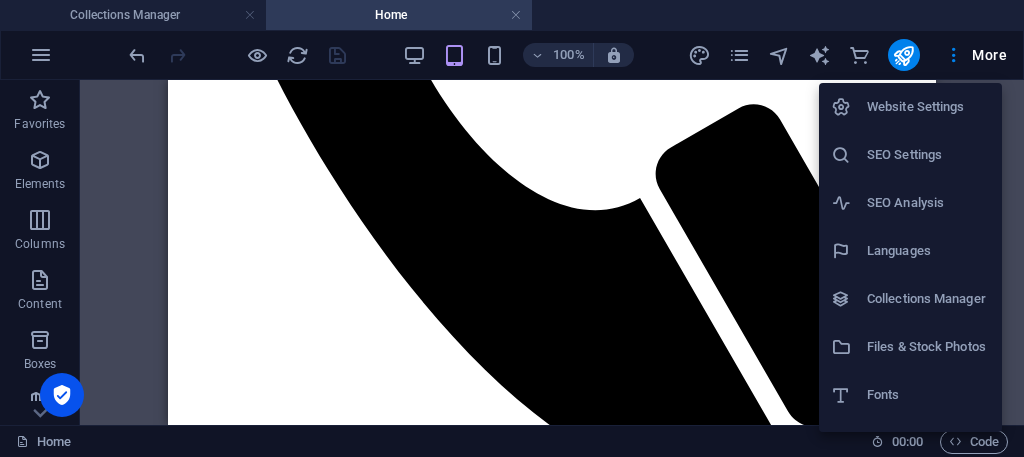 scroll, scrollTop: 1201, scrollLeft: 0, axis: vertical 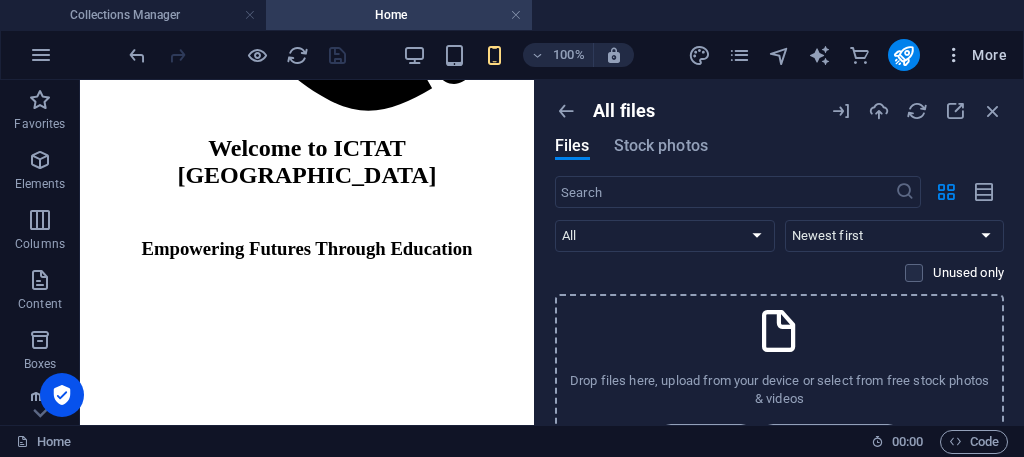 click on "More" at bounding box center [975, 55] 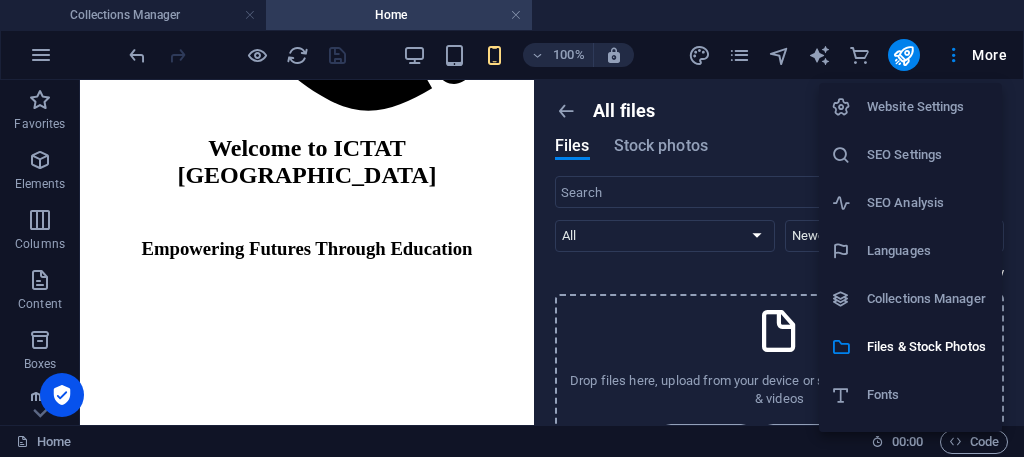 click at bounding box center (512, 228) 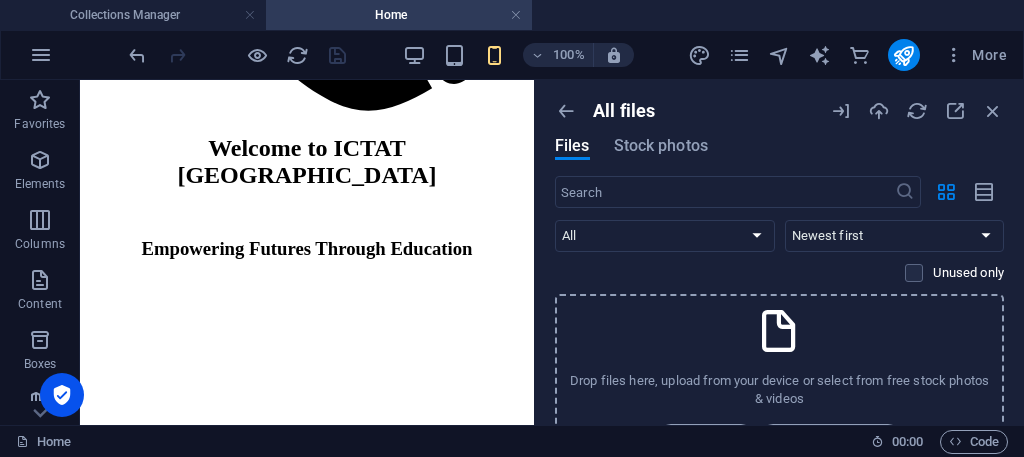 scroll, scrollTop: 614, scrollLeft: 0, axis: vertical 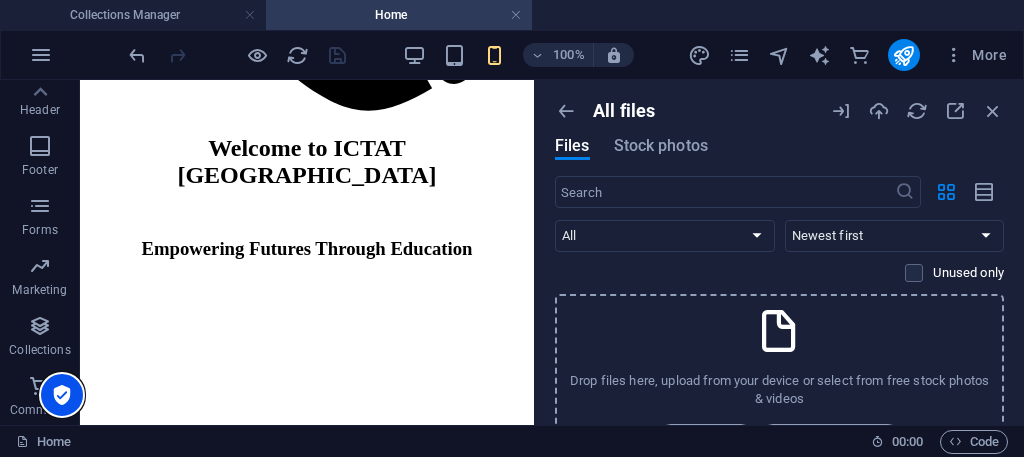 click at bounding box center (62, 395) 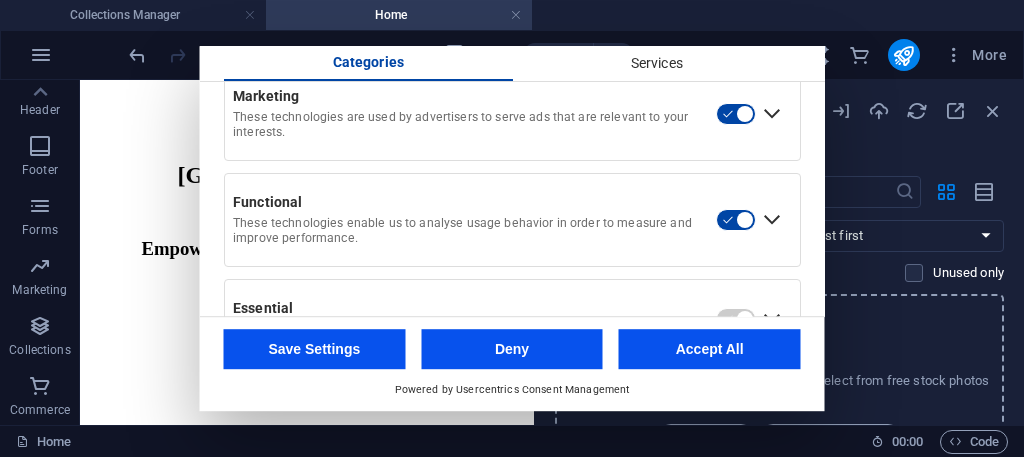 scroll, scrollTop: 247, scrollLeft: 0, axis: vertical 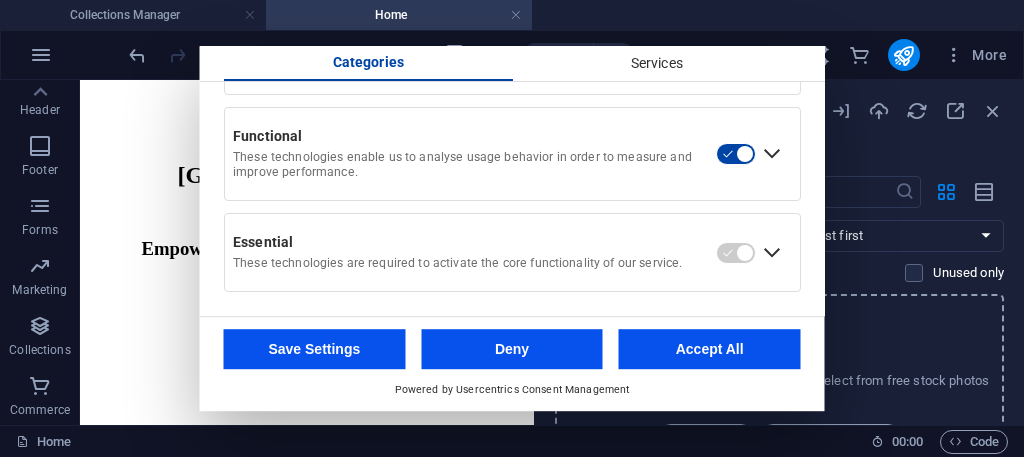 click on "Accept All" at bounding box center (710, 349) 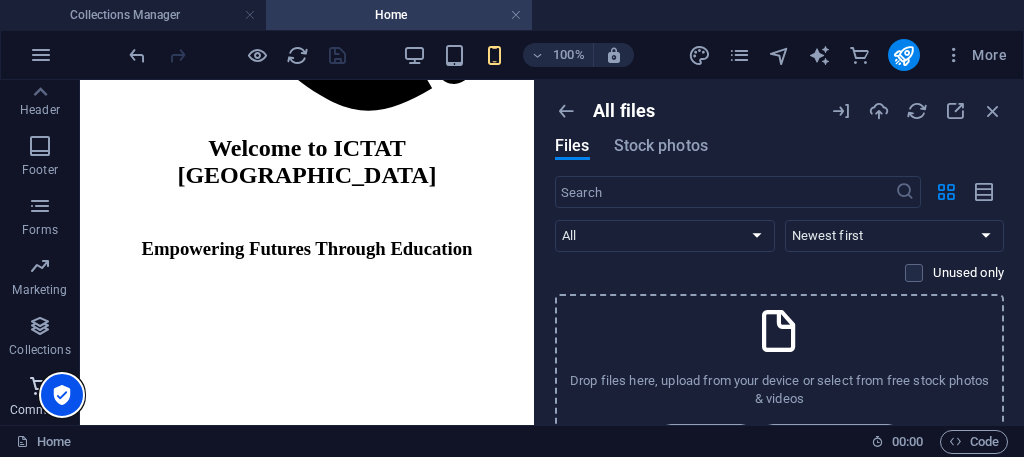 click at bounding box center [62, 395] 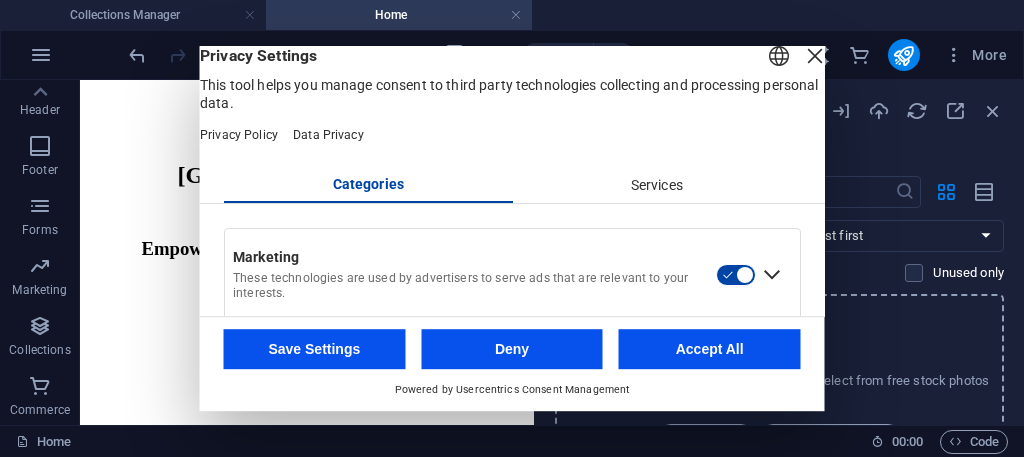 click on "Services" at bounding box center (656, 186) 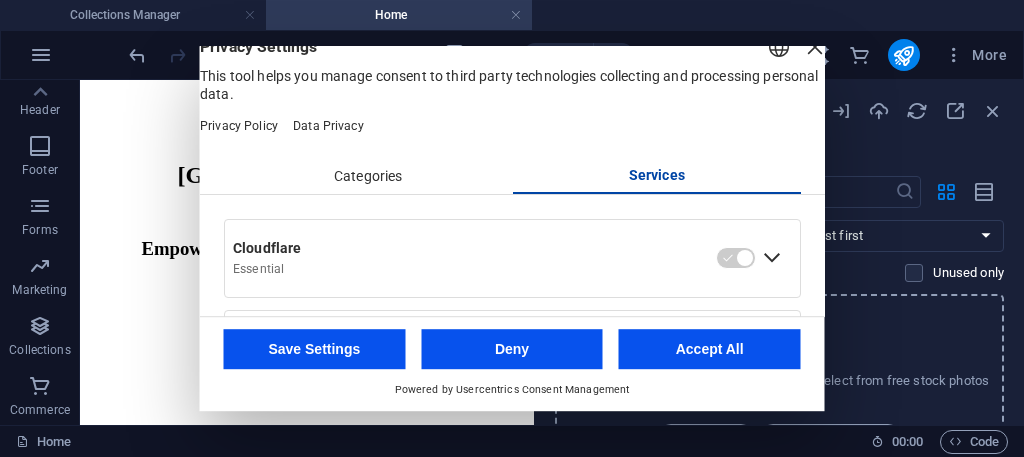 scroll, scrollTop: 0, scrollLeft: 0, axis: both 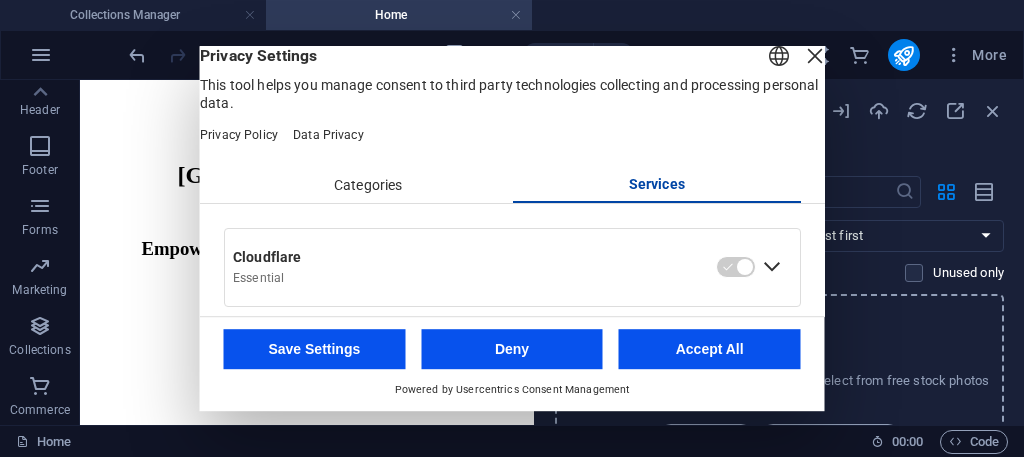 click at bounding box center [815, 56] 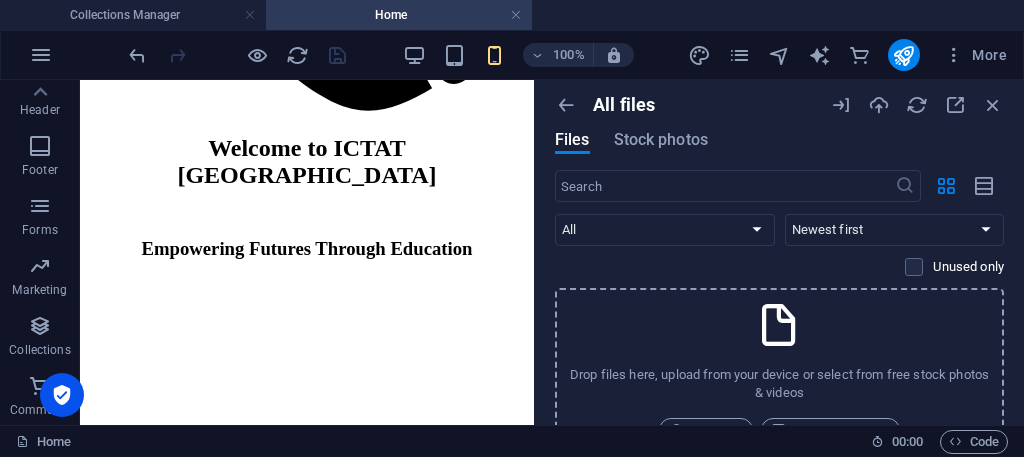 scroll, scrollTop: 86, scrollLeft: 0, axis: vertical 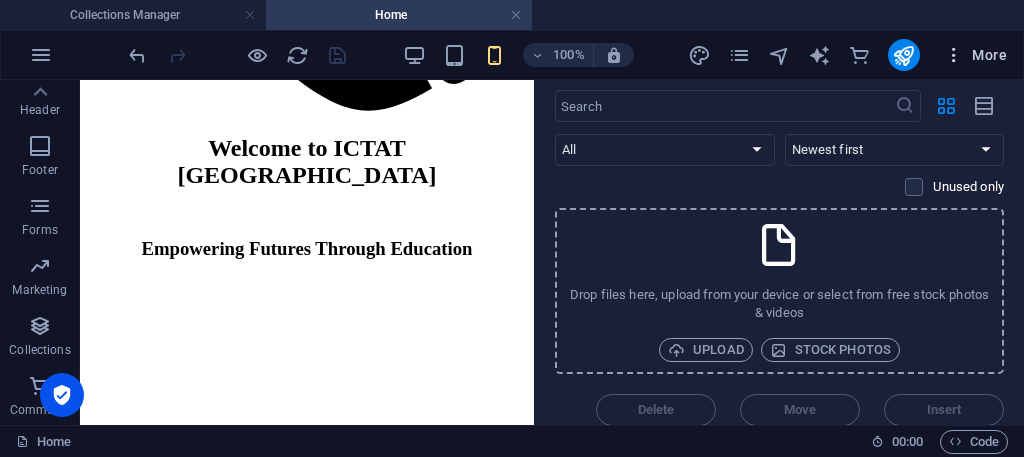 click at bounding box center [954, 55] 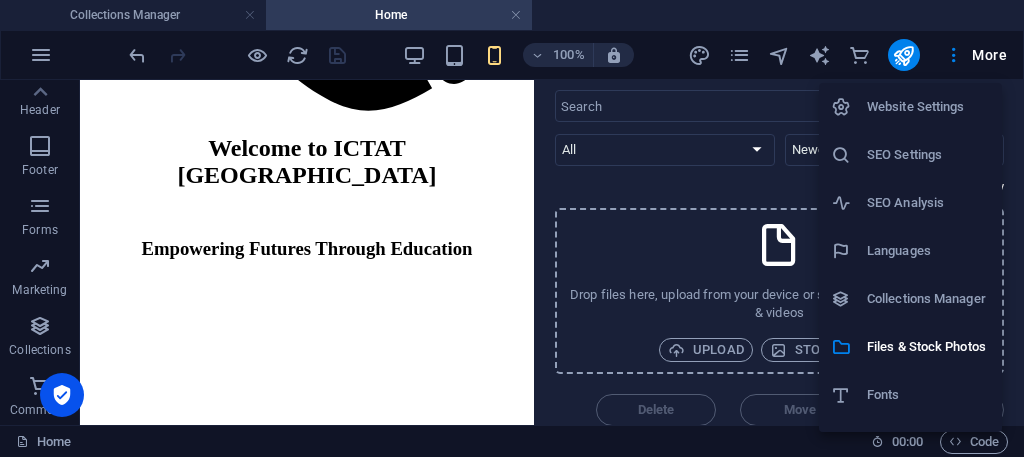 click at bounding box center [512, 228] 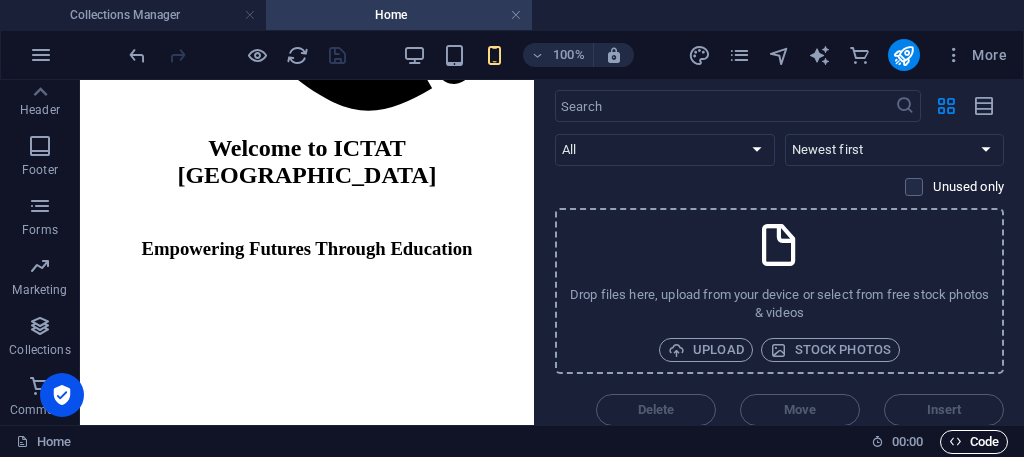 click on "Code" at bounding box center [974, 442] 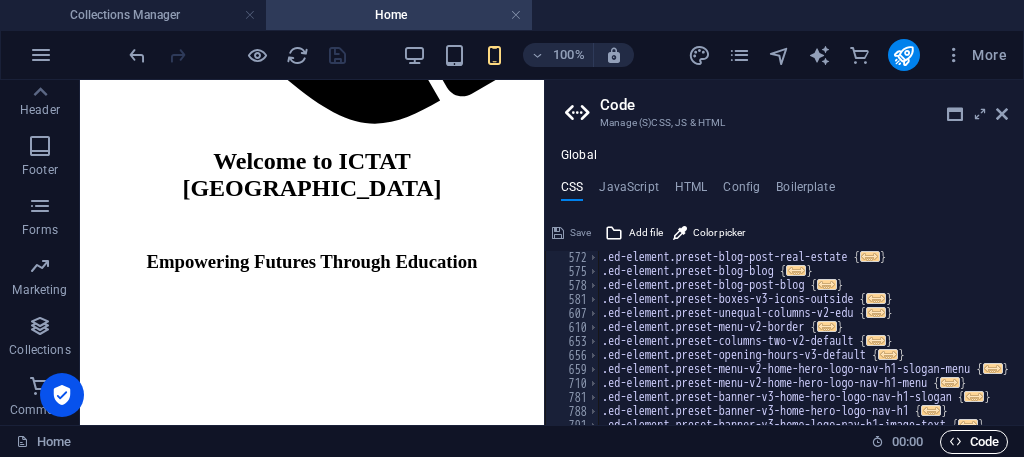 scroll, scrollTop: 742, scrollLeft: 0, axis: vertical 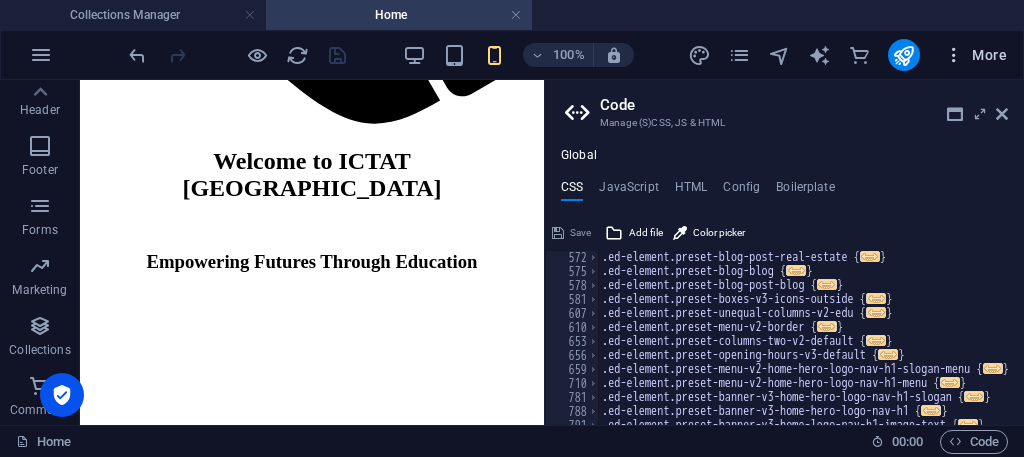click on "More" at bounding box center (975, 55) 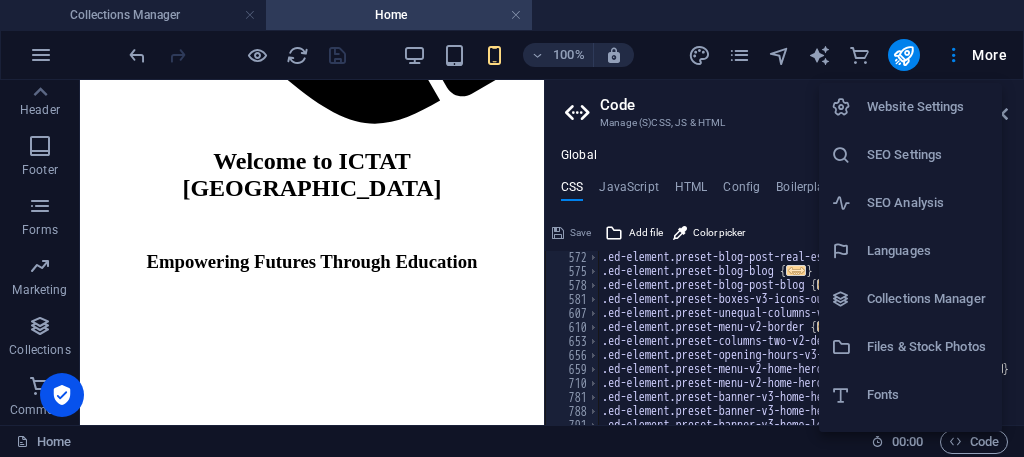 click at bounding box center (512, 228) 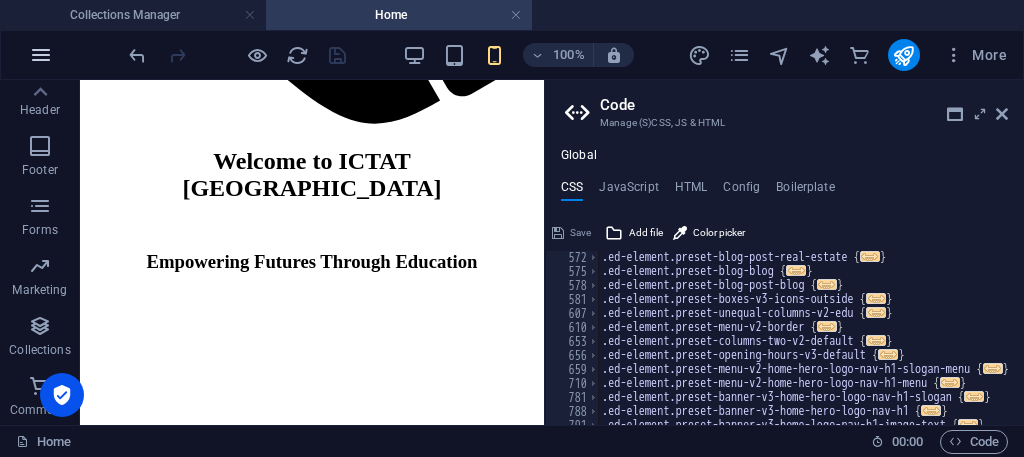 click at bounding box center (41, 55) 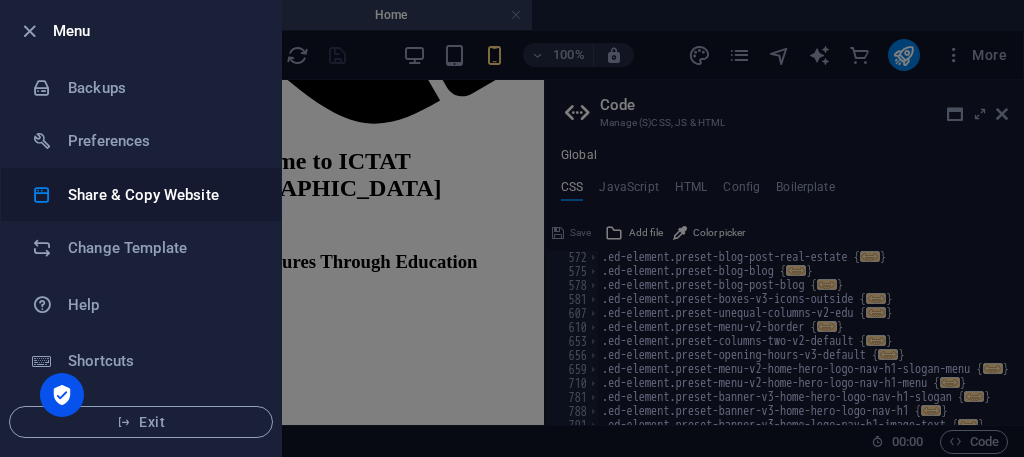 click on "Share & Copy Website" at bounding box center [160, 195] 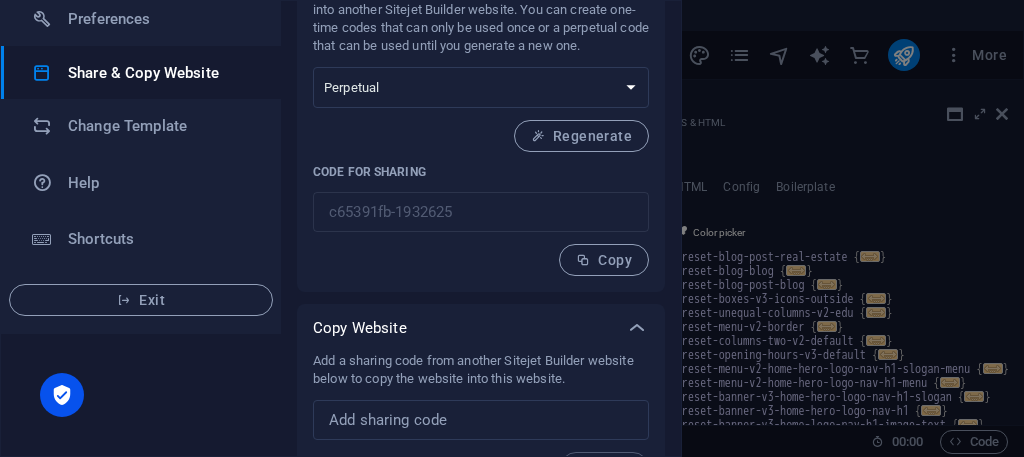 scroll, scrollTop: 164, scrollLeft: 0, axis: vertical 